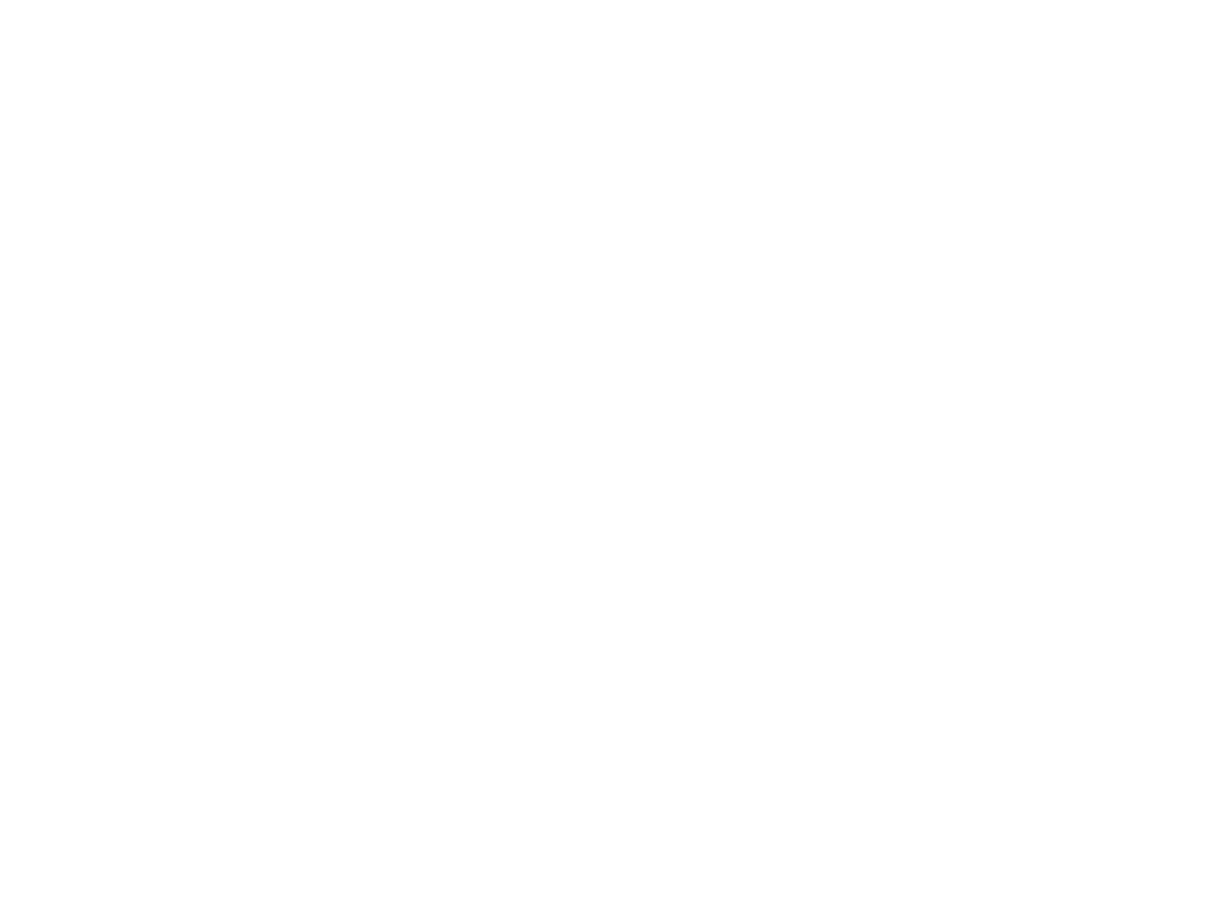 scroll, scrollTop: 0, scrollLeft: 0, axis: both 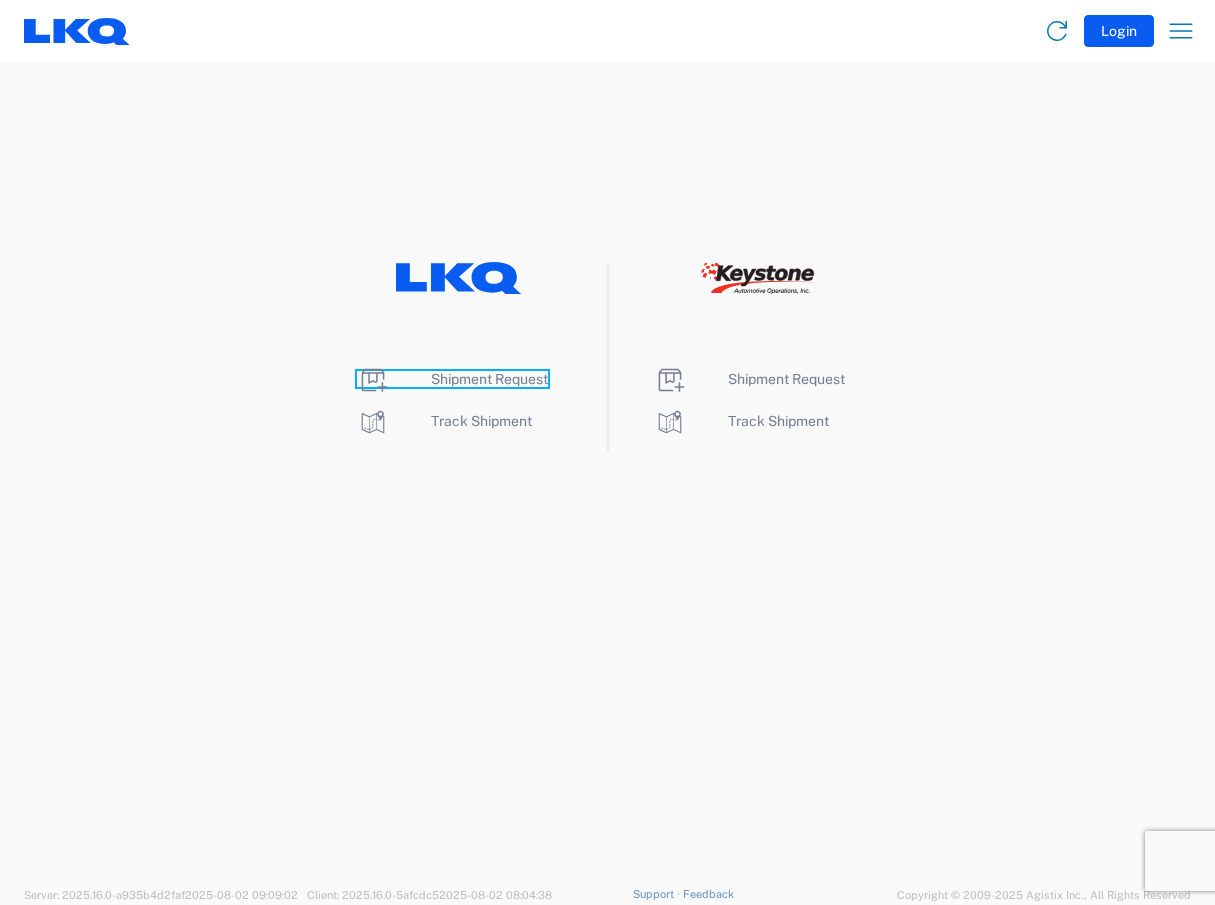 click on "Shipment Request" 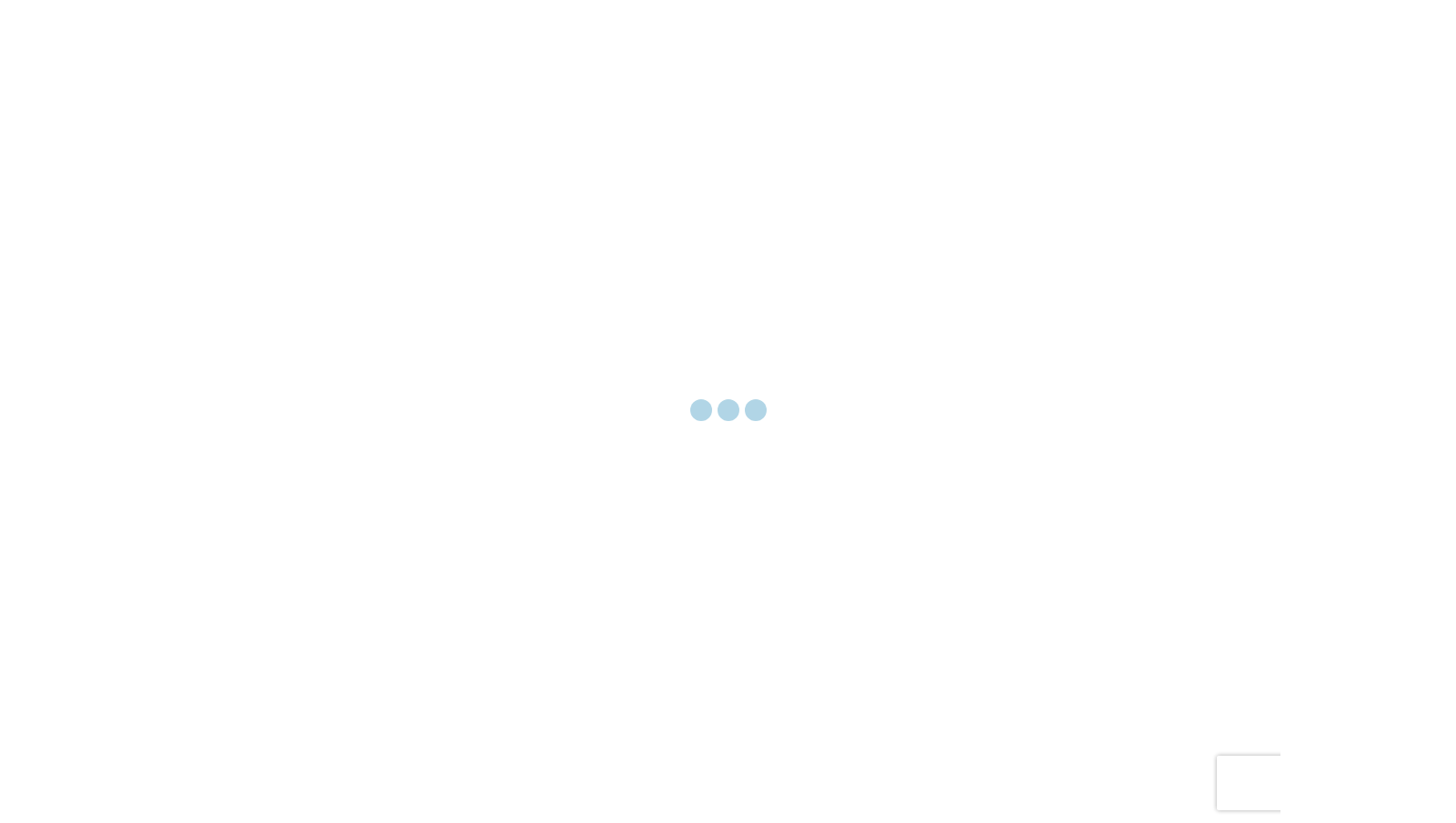 scroll, scrollTop: 0, scrollLeft: 0, axis: both 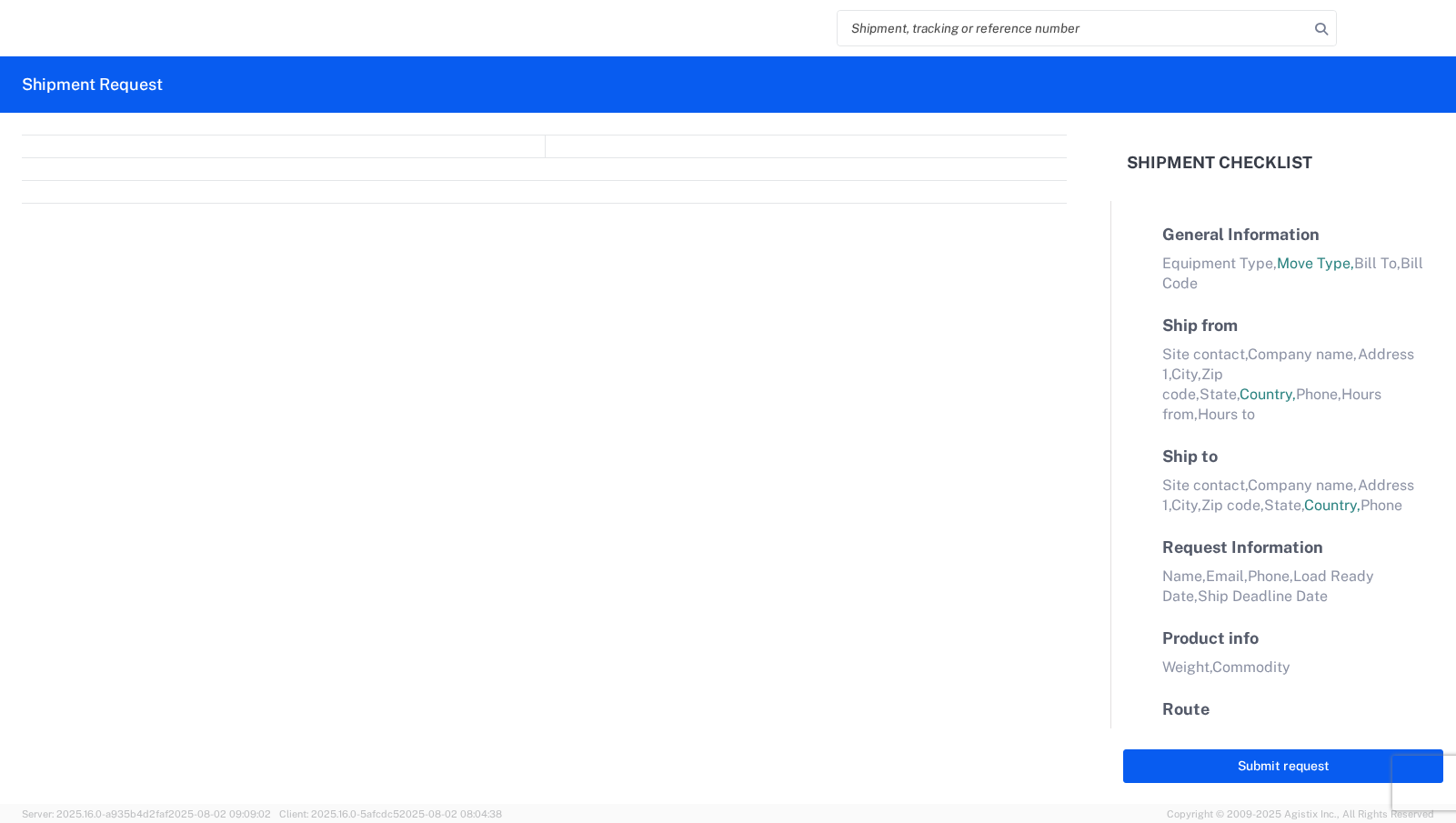 select on "FULL" 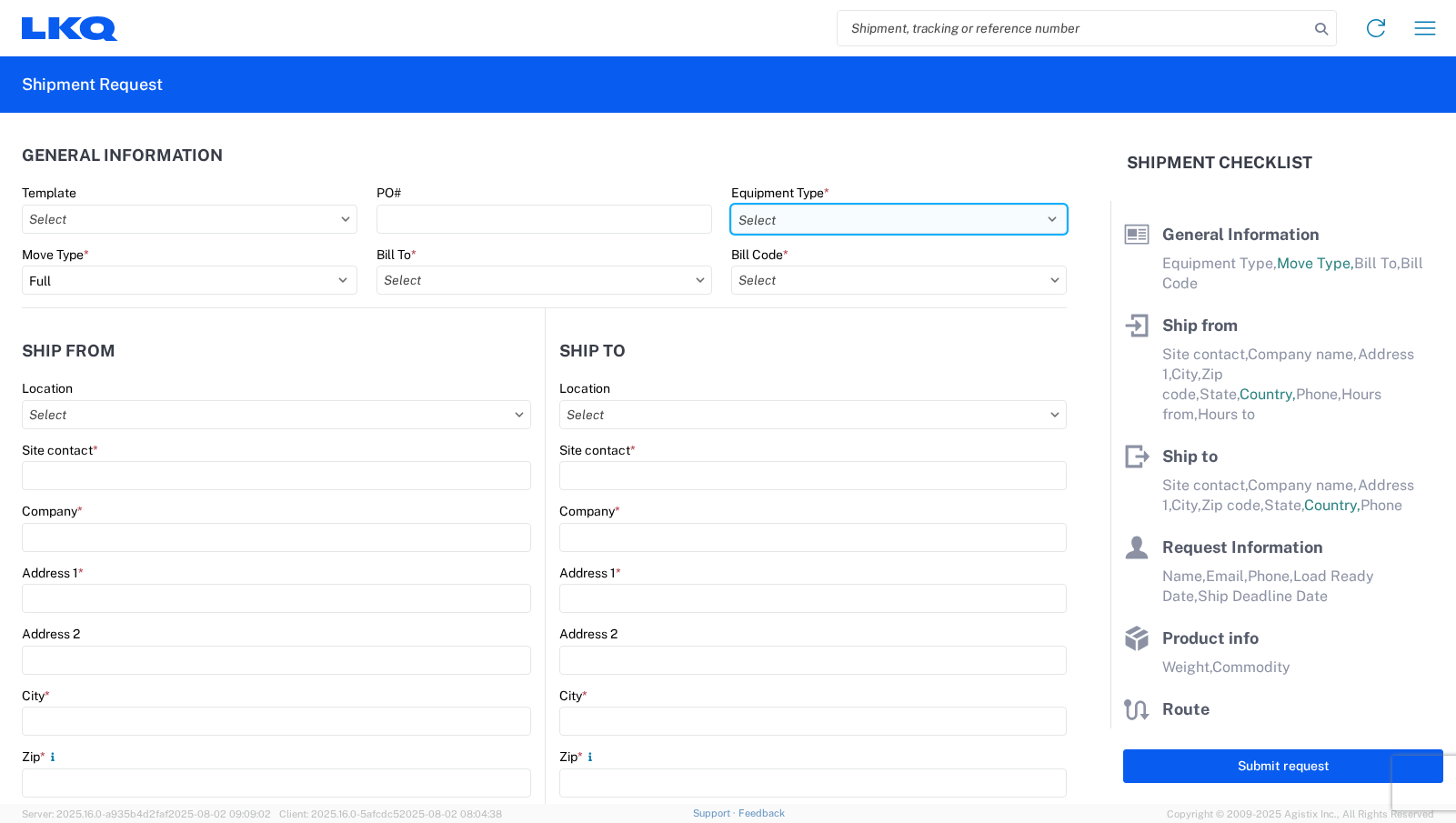 click on "Select 53’ Dry Van Flatbed Dropdeck (van) Lowboy (flatbed) Rail" at bounding box center (899, 219) 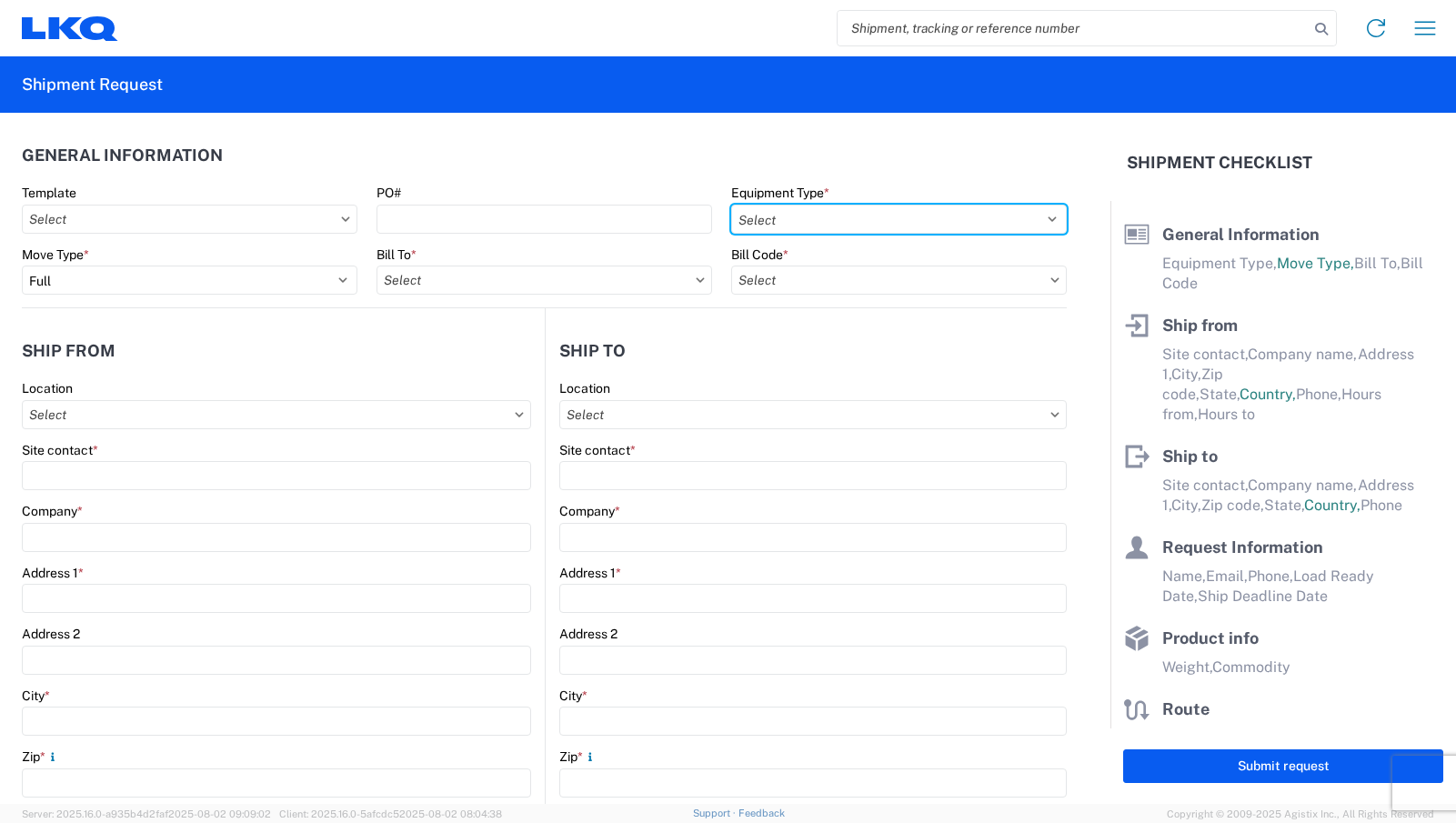 select on "STDV" 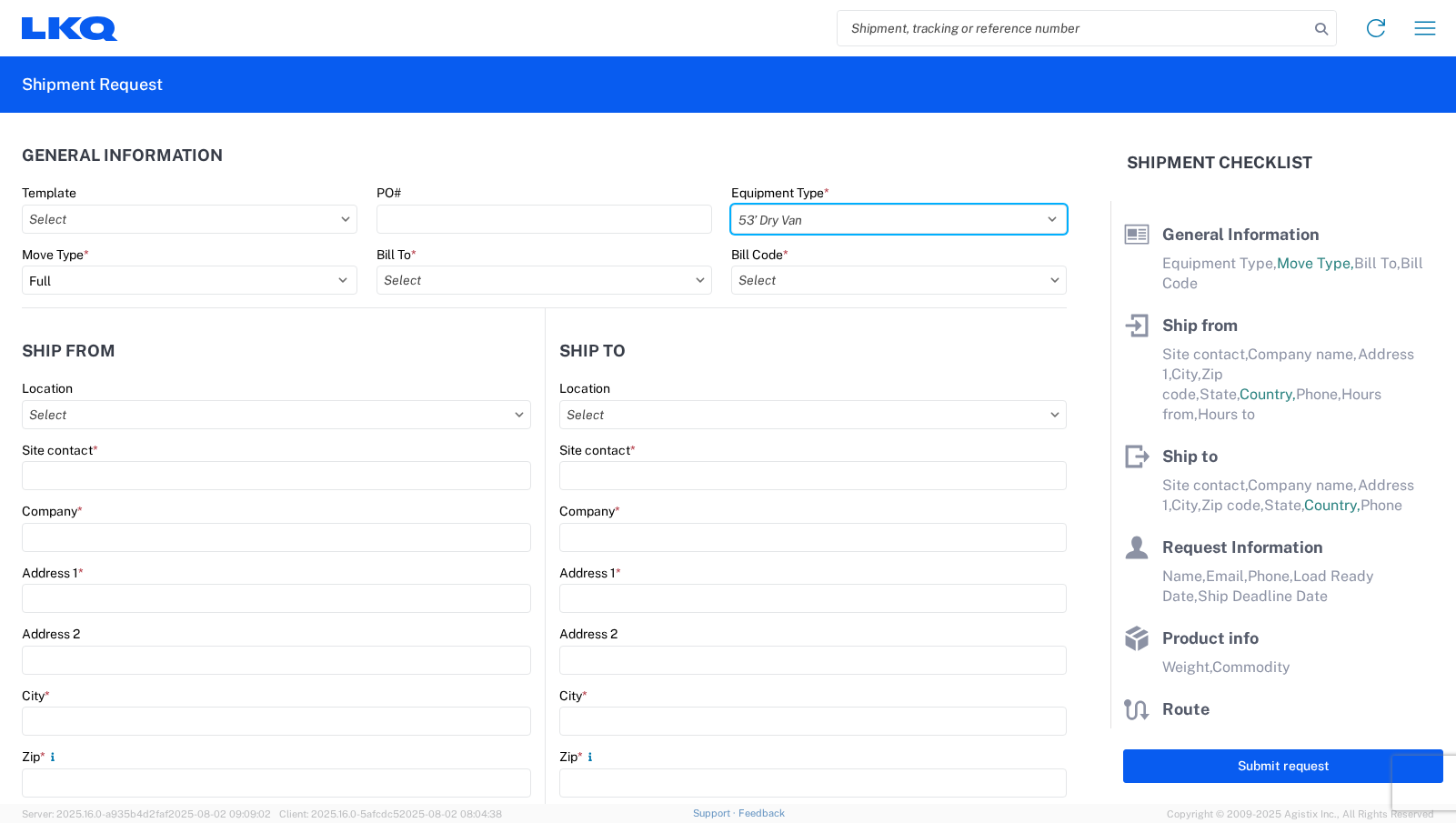 click on "Select 53’ Dry Van Flatbed Dropdeck (van) Lowboy (flatbed) Rail" at bounding box center [899, 219] 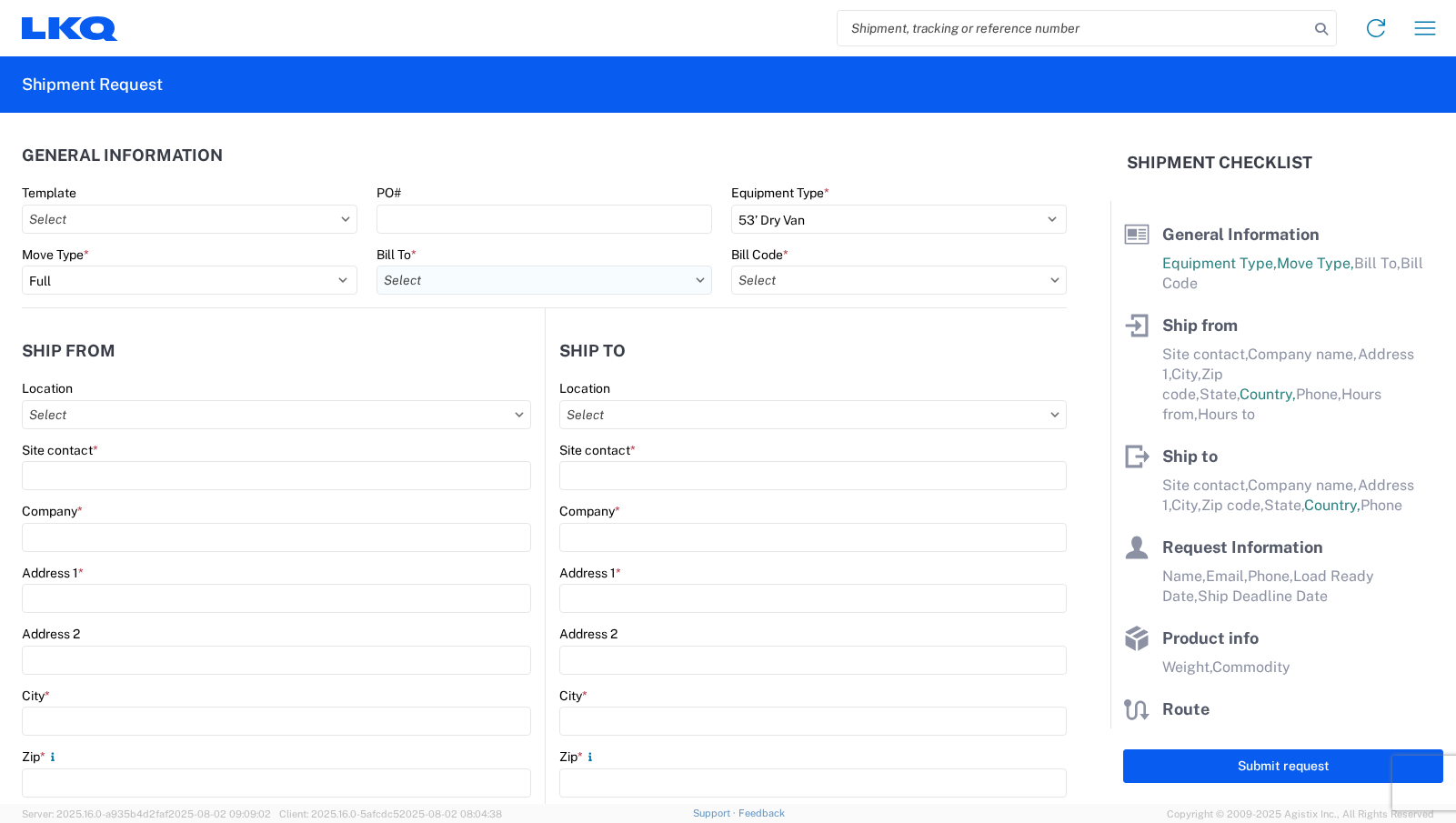 click on "Bill To  *" at bounding box center (544, 280) 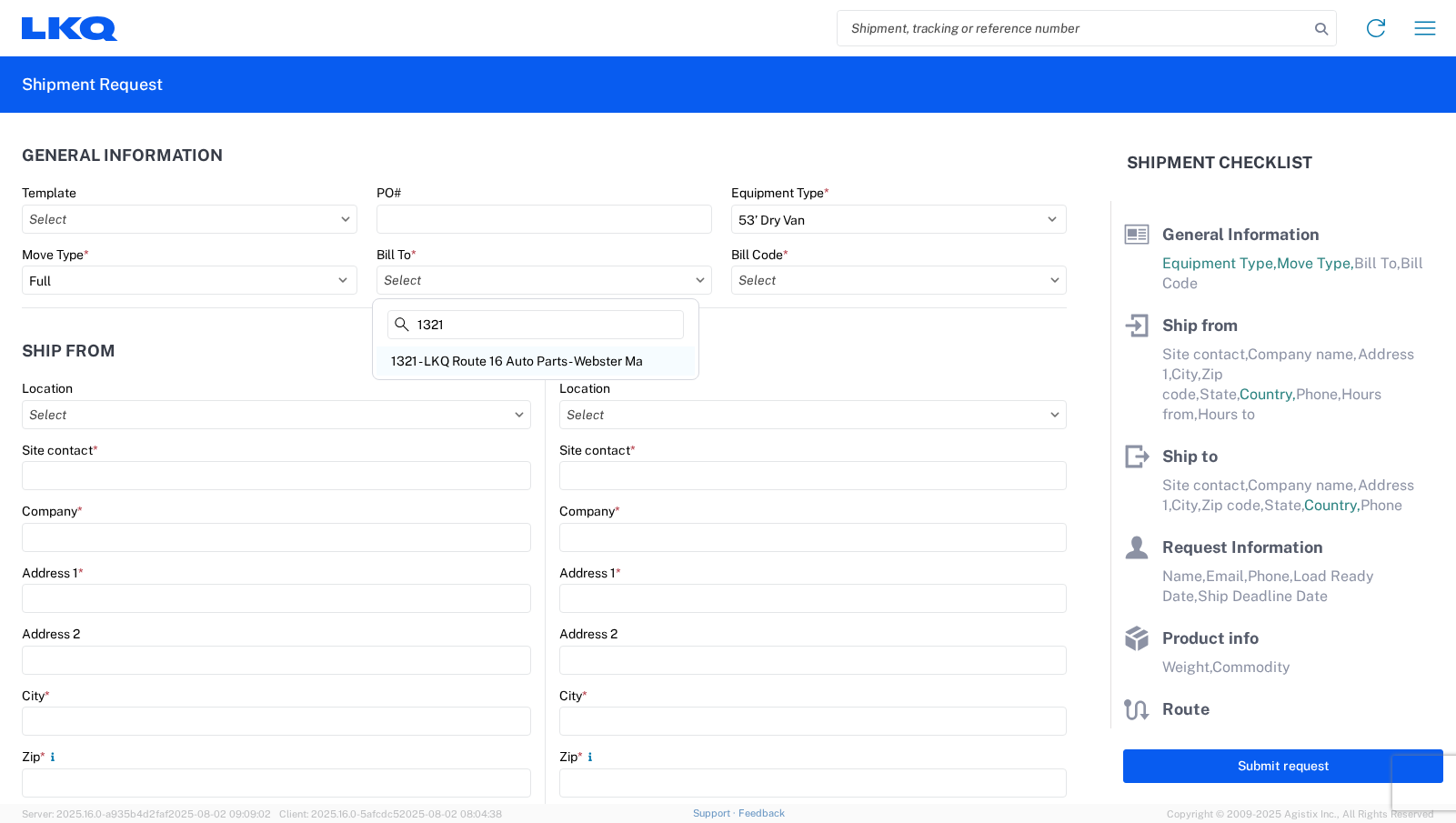 type on "1321" 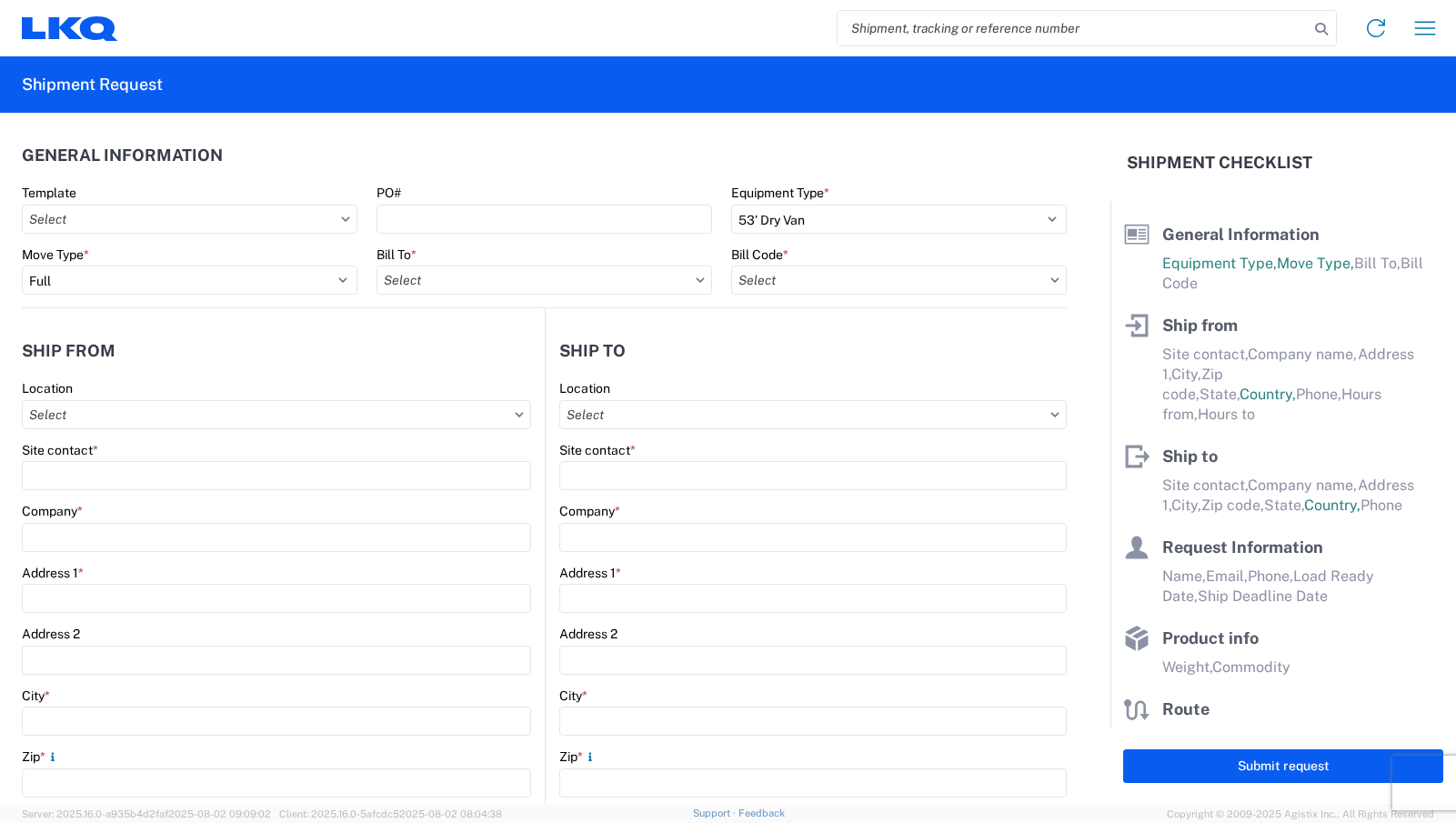 type on "1321 - LKQ Route 16 Auto Parts - Webster Ma" 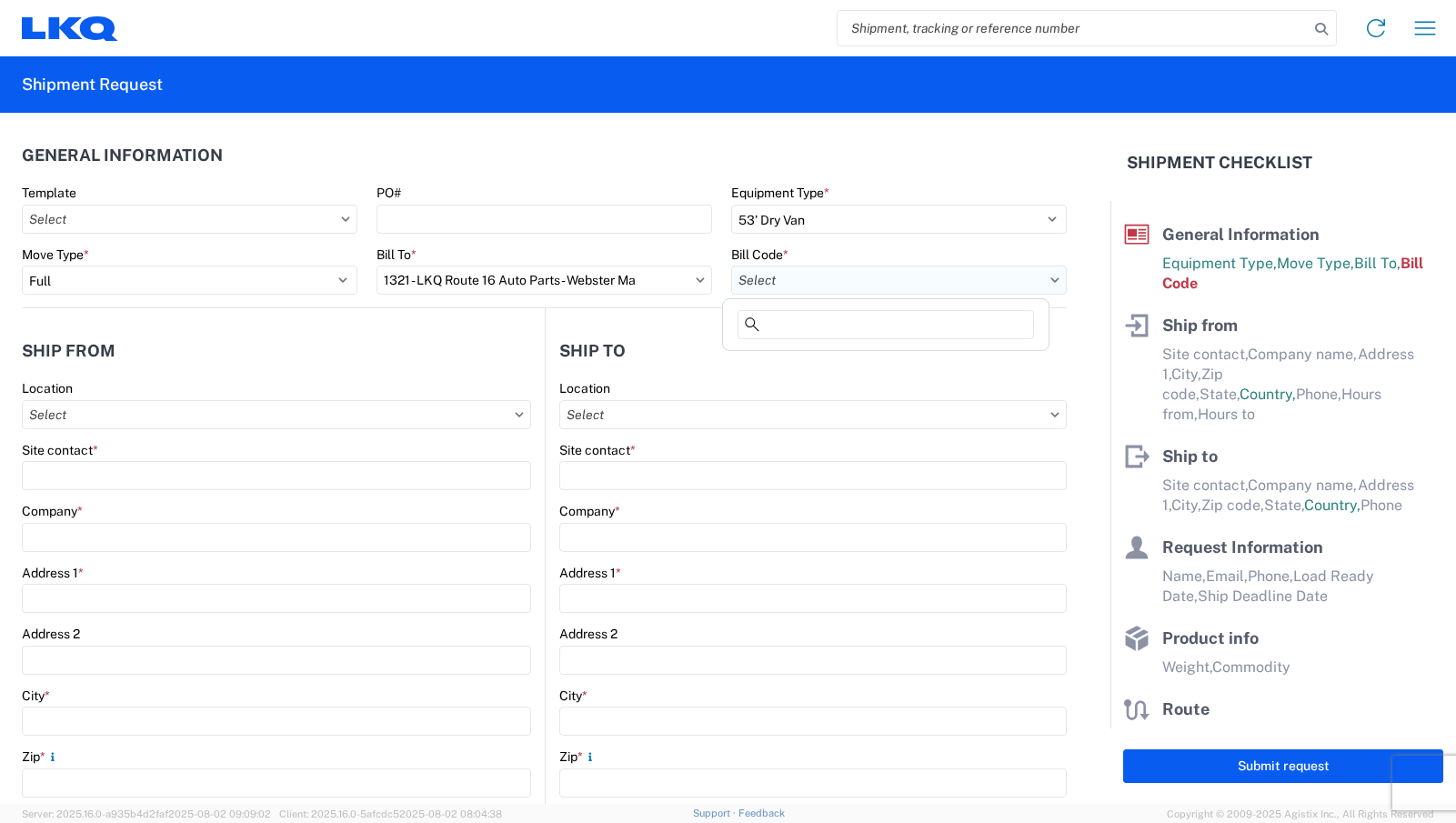 click on "Bill Code  *" at bounding box center (899, 280) 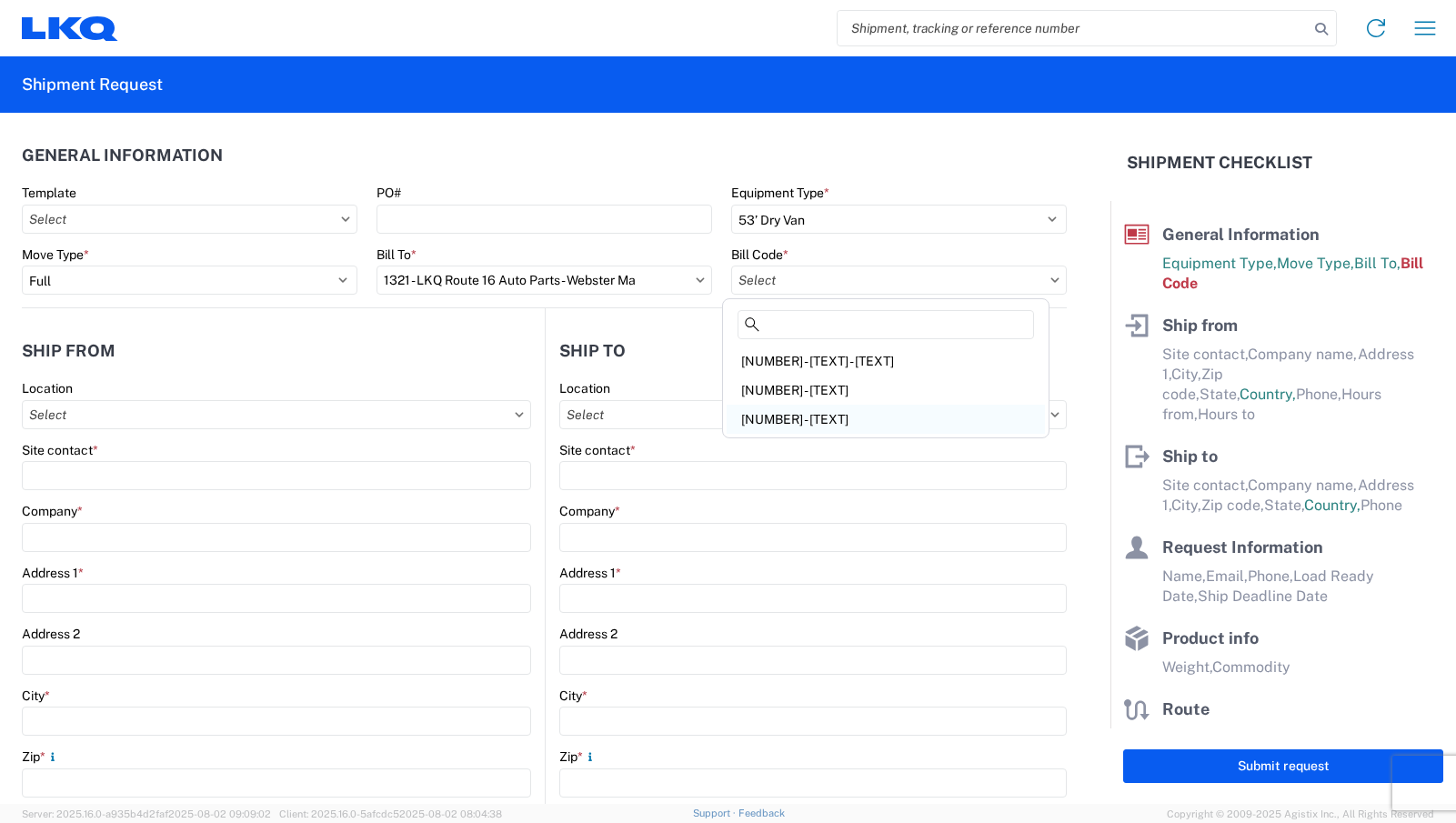 click on "[NUMBER] - [TEXT]" 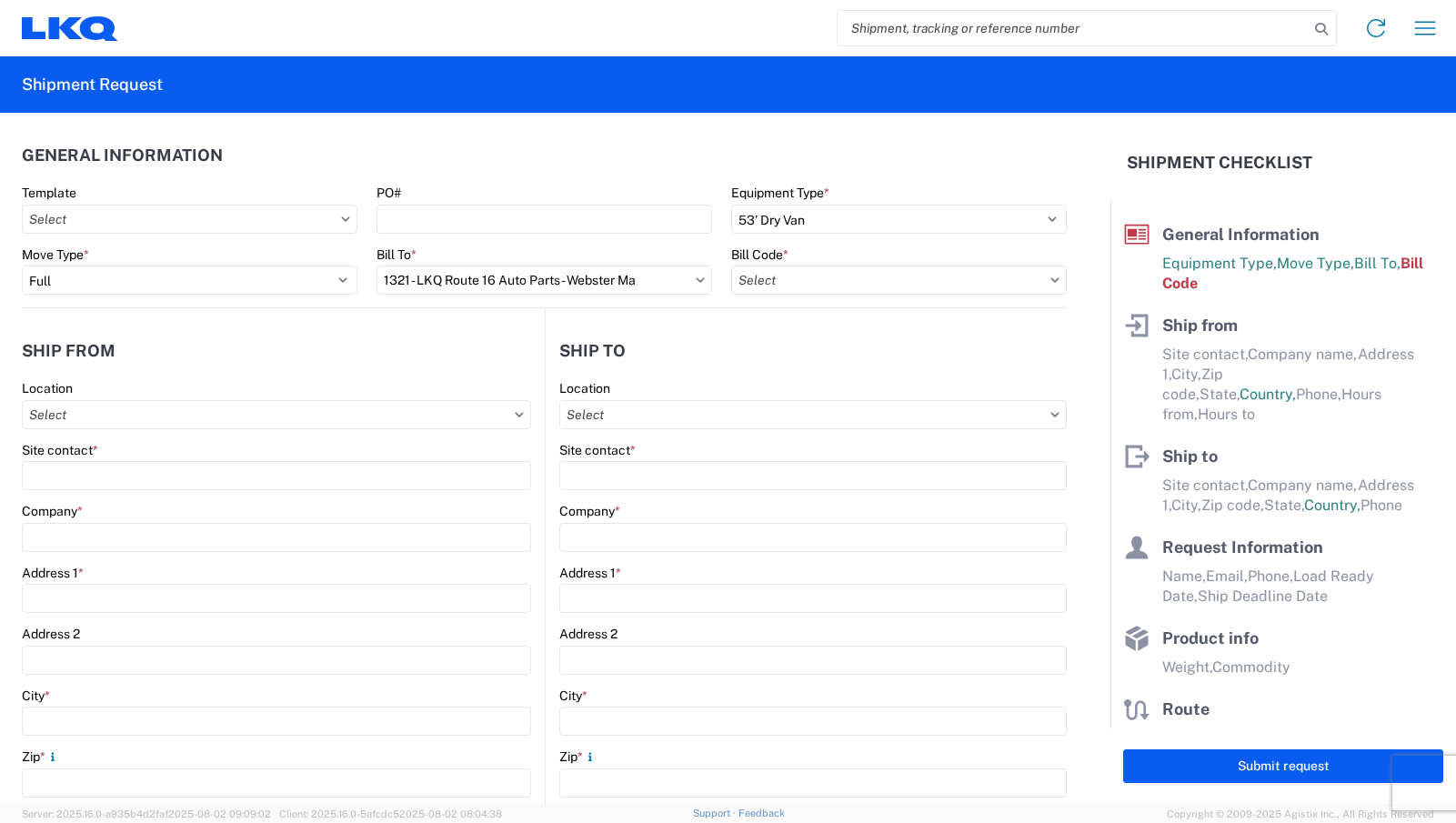 type on "[NUMBER] - [TEXT]" 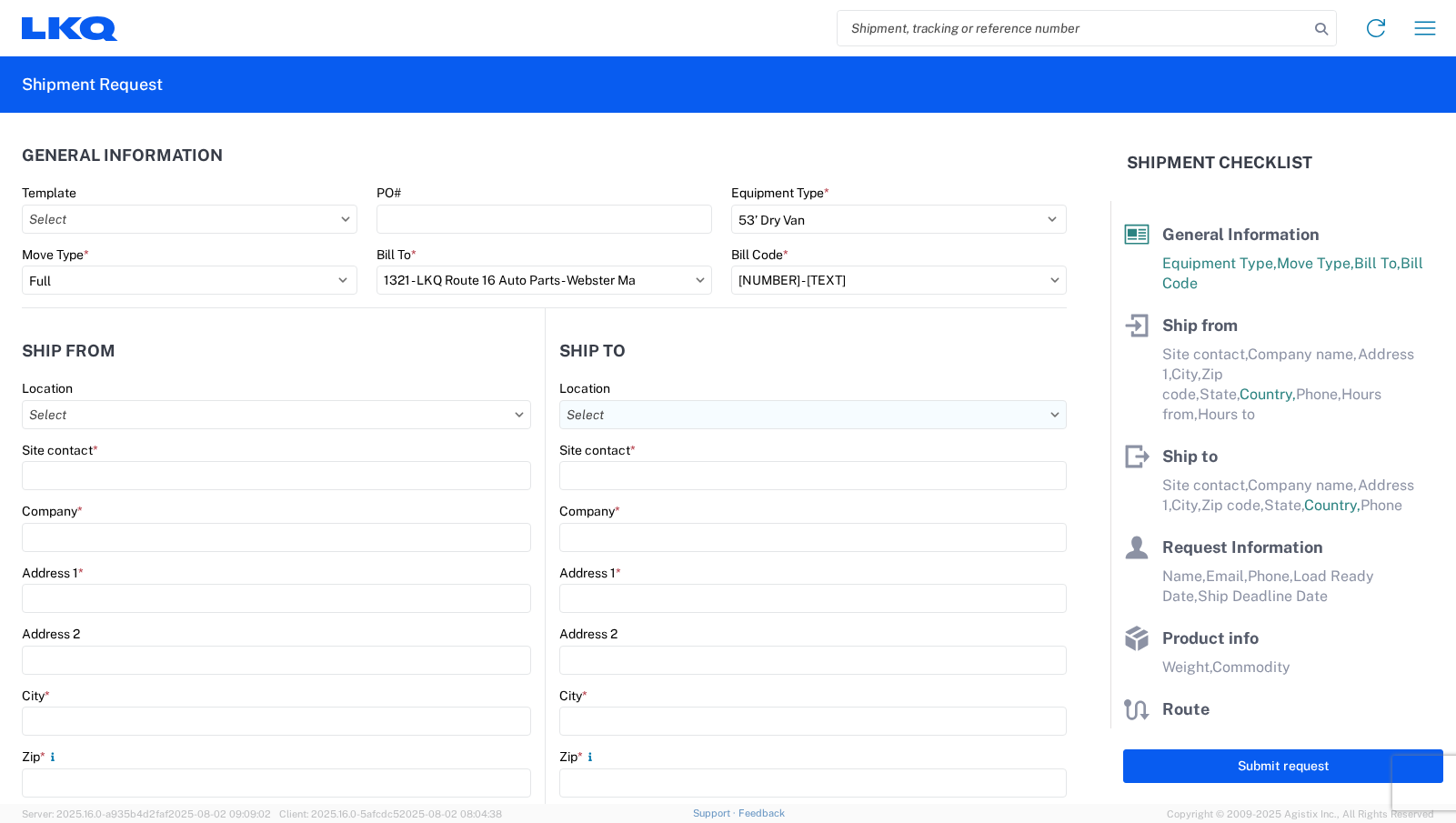 click on "Location" at bounding box center (276, 415) 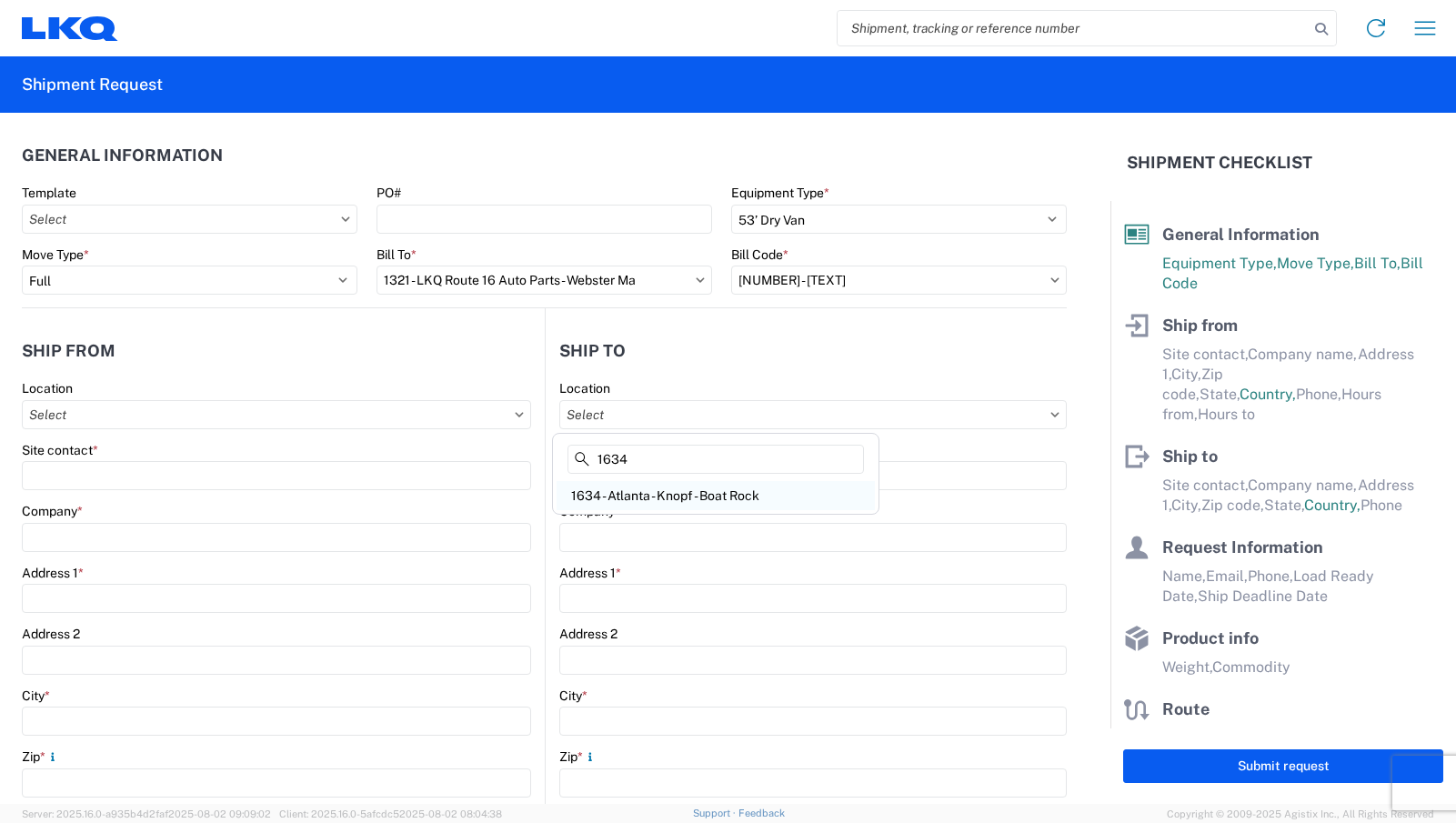 type on "1634" 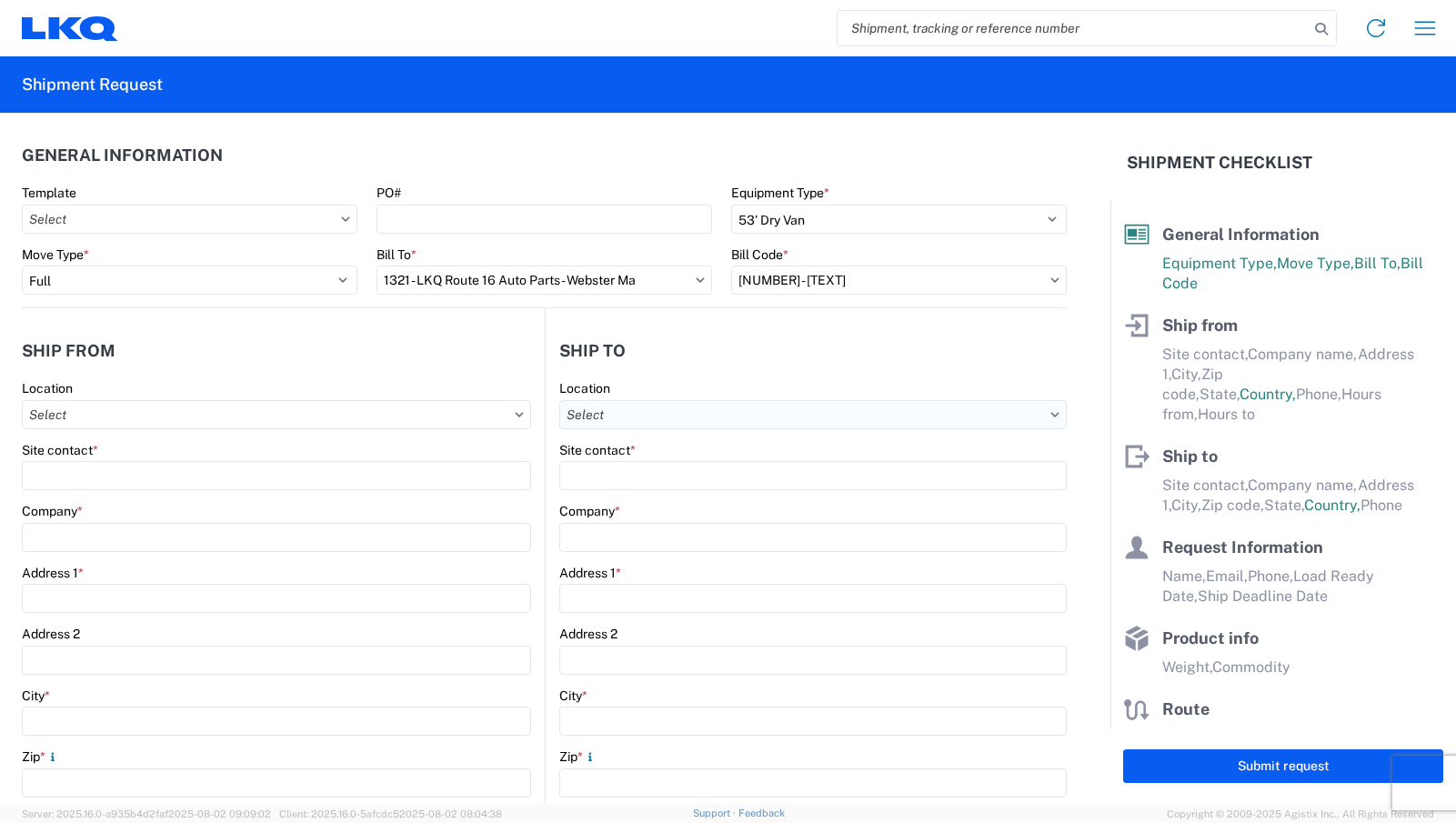 type on "1634 - Atlanta - Knopf - Boat Rock" 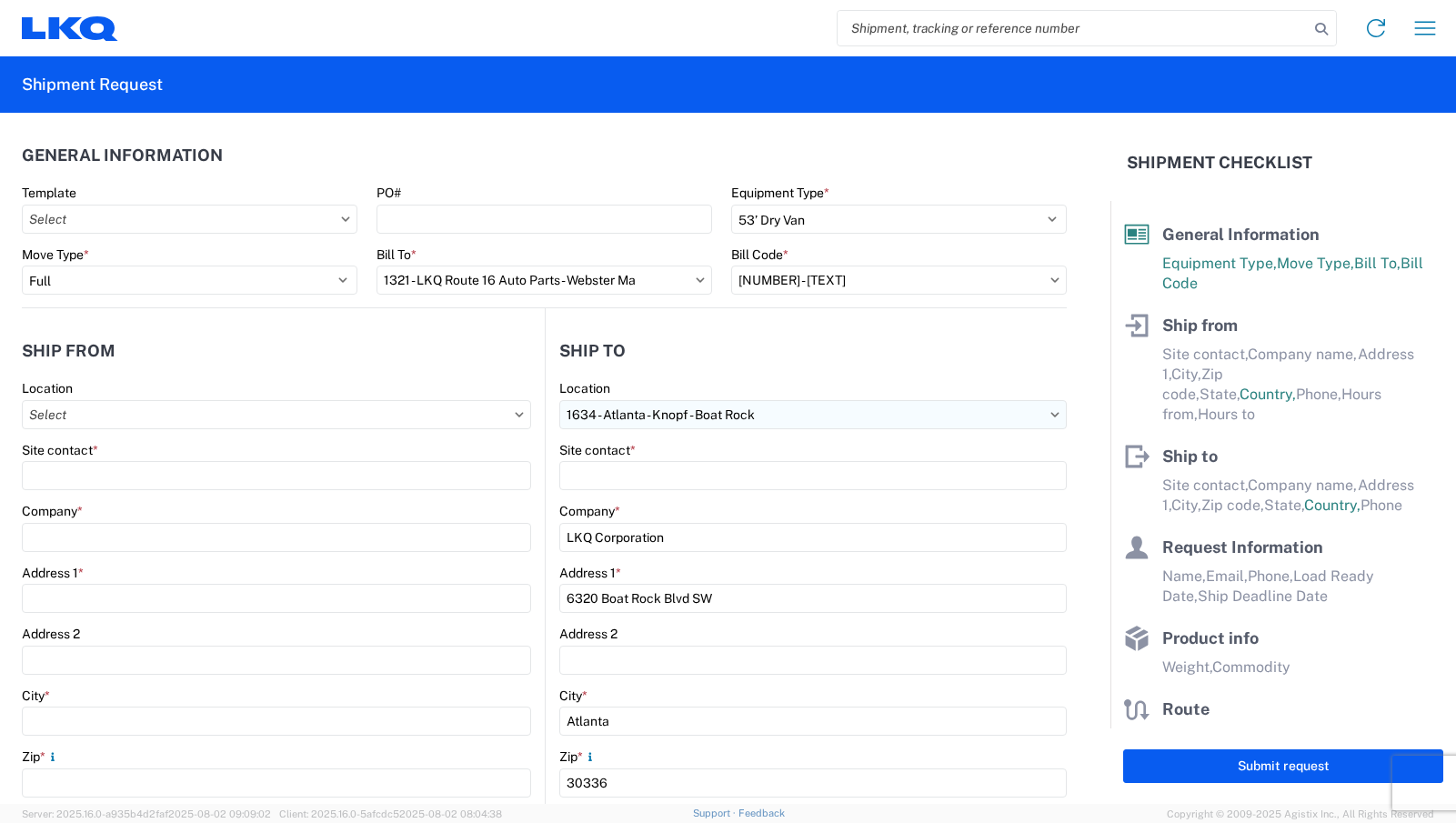 select on "US" 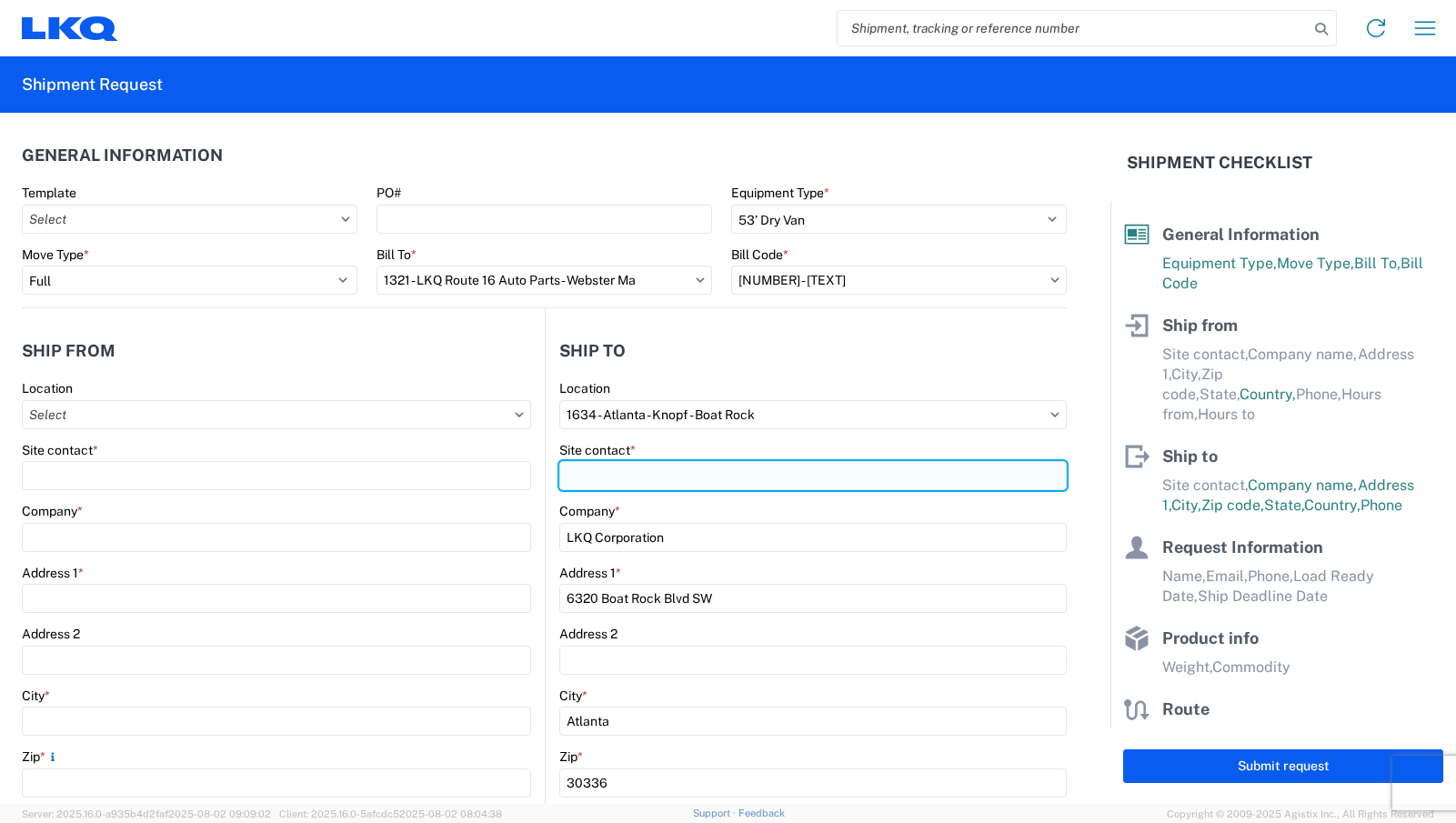 click on "Site contact  *" at bounding box center (813, 476) 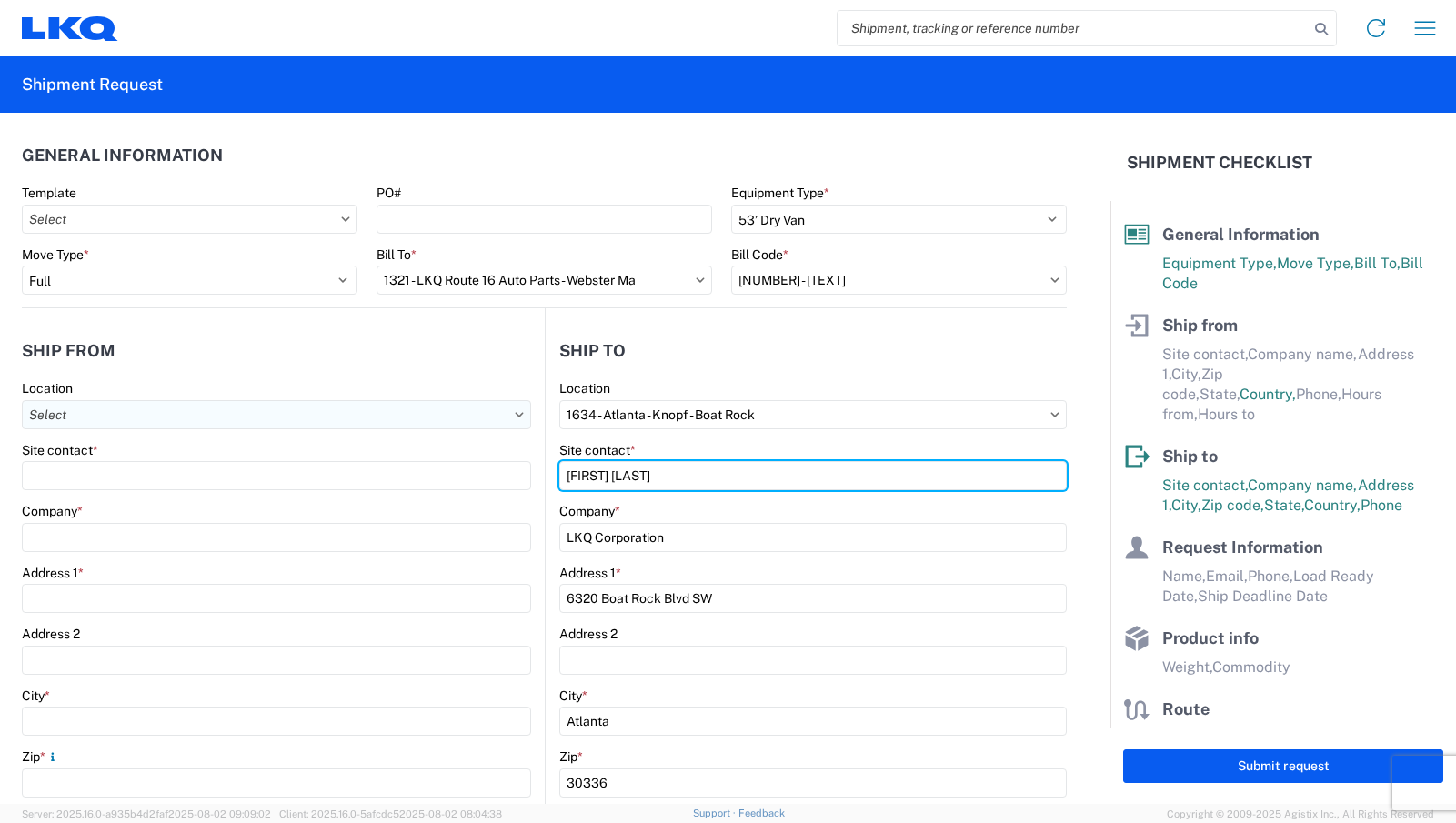 type on "[FIRST] [LAST]" 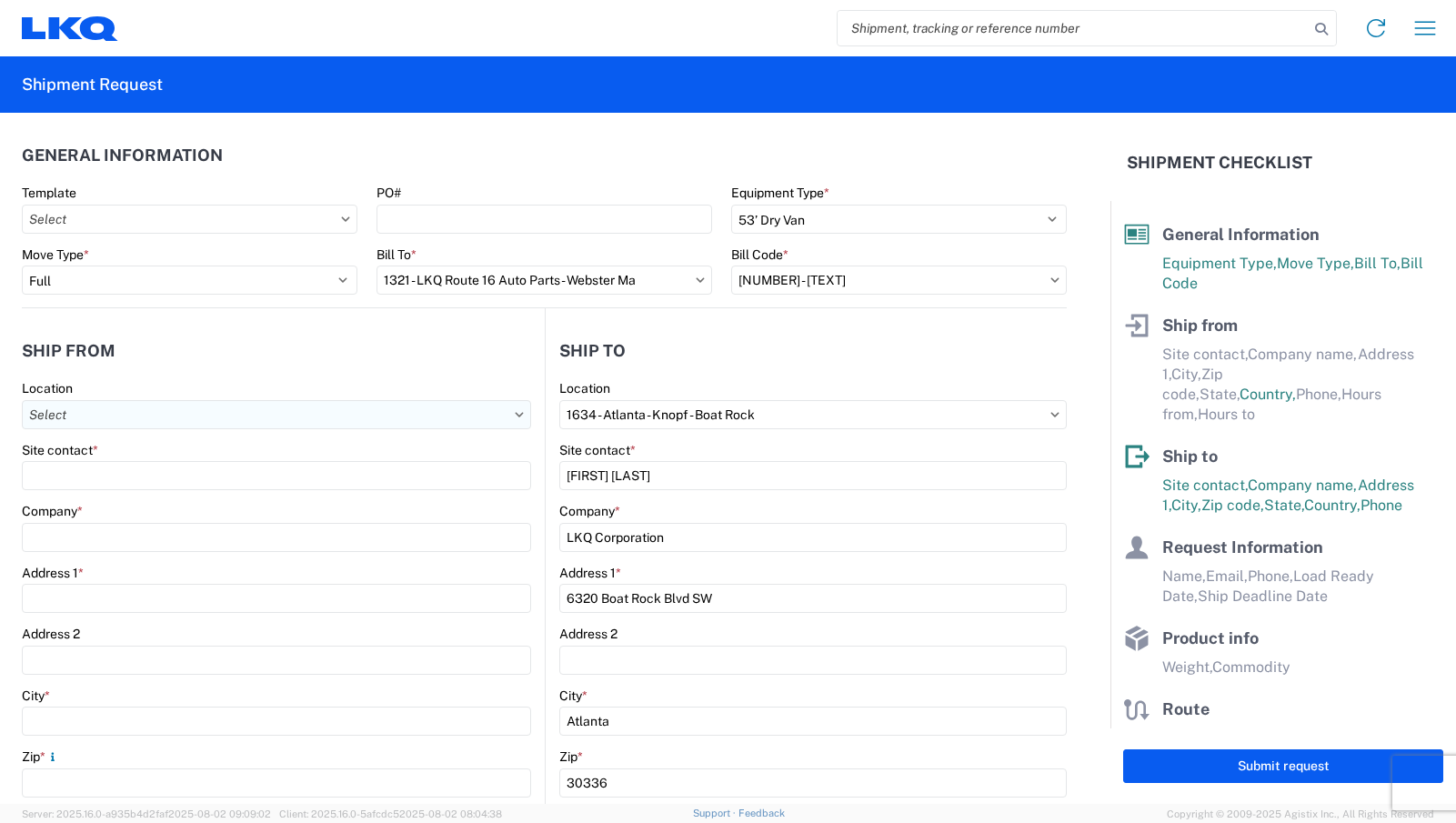 click on "Location" at bounding box center (276, 415) 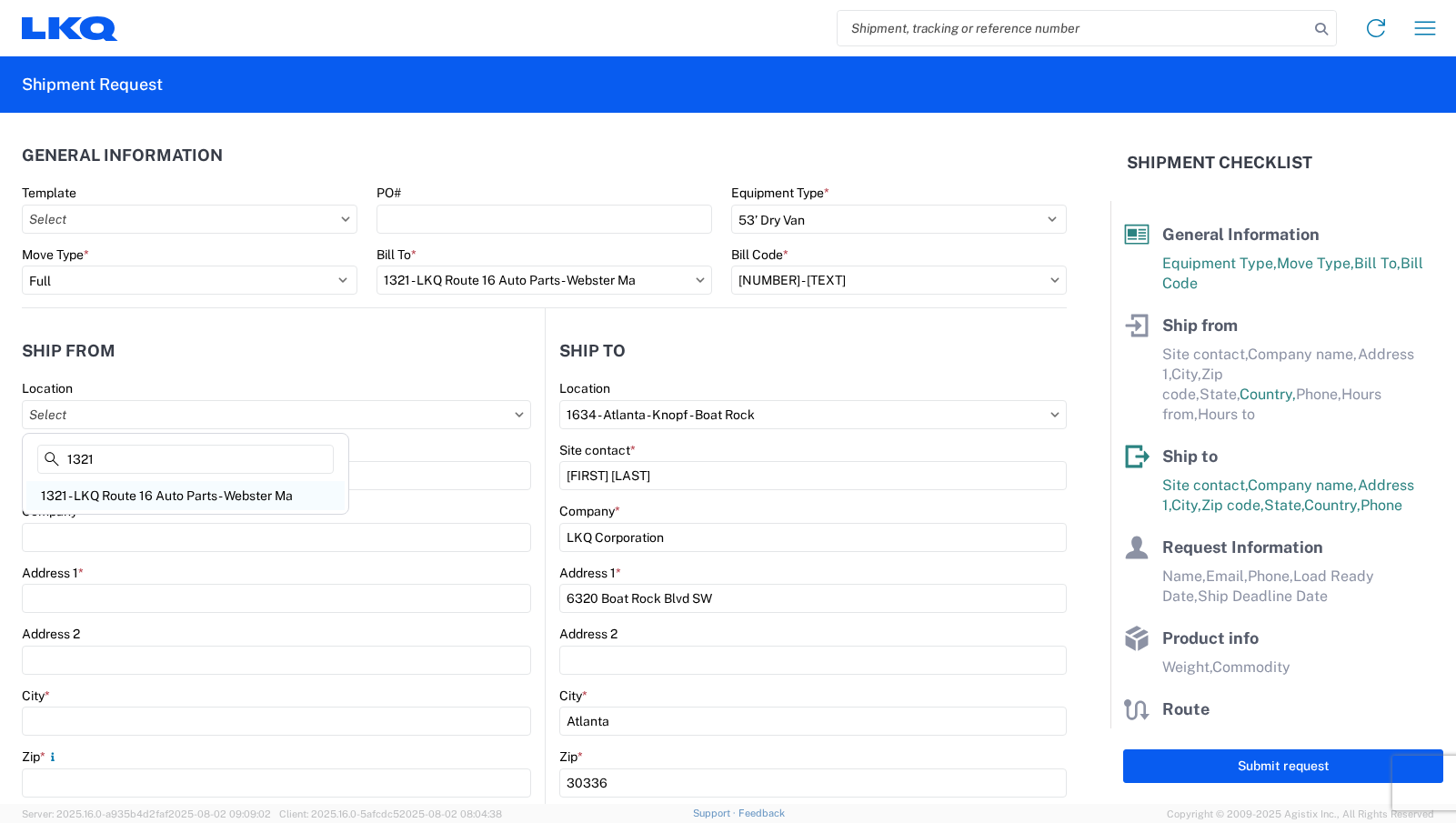 type on "1321" 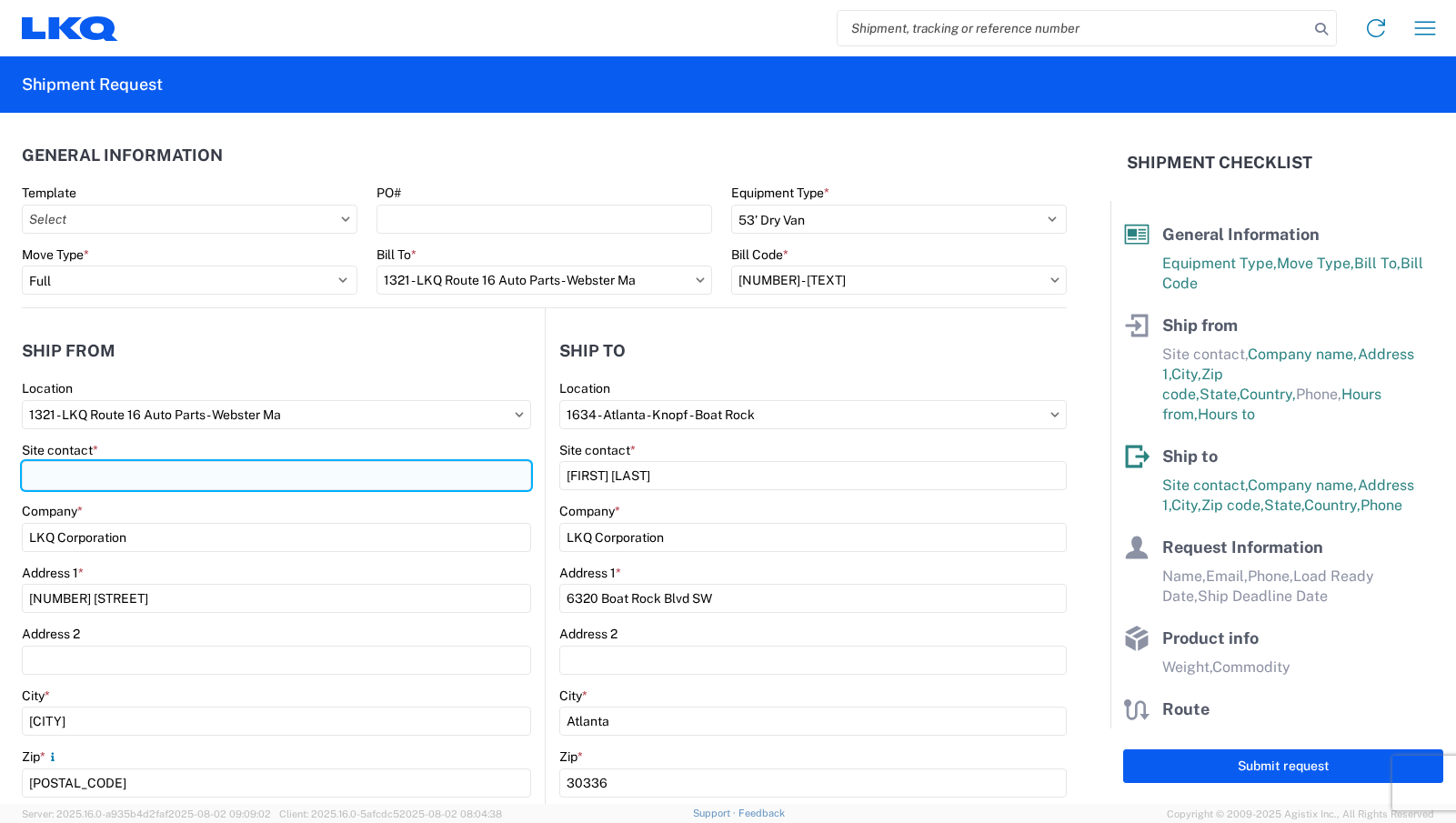click on "Site contact  *" at bounding box center (276, 476) 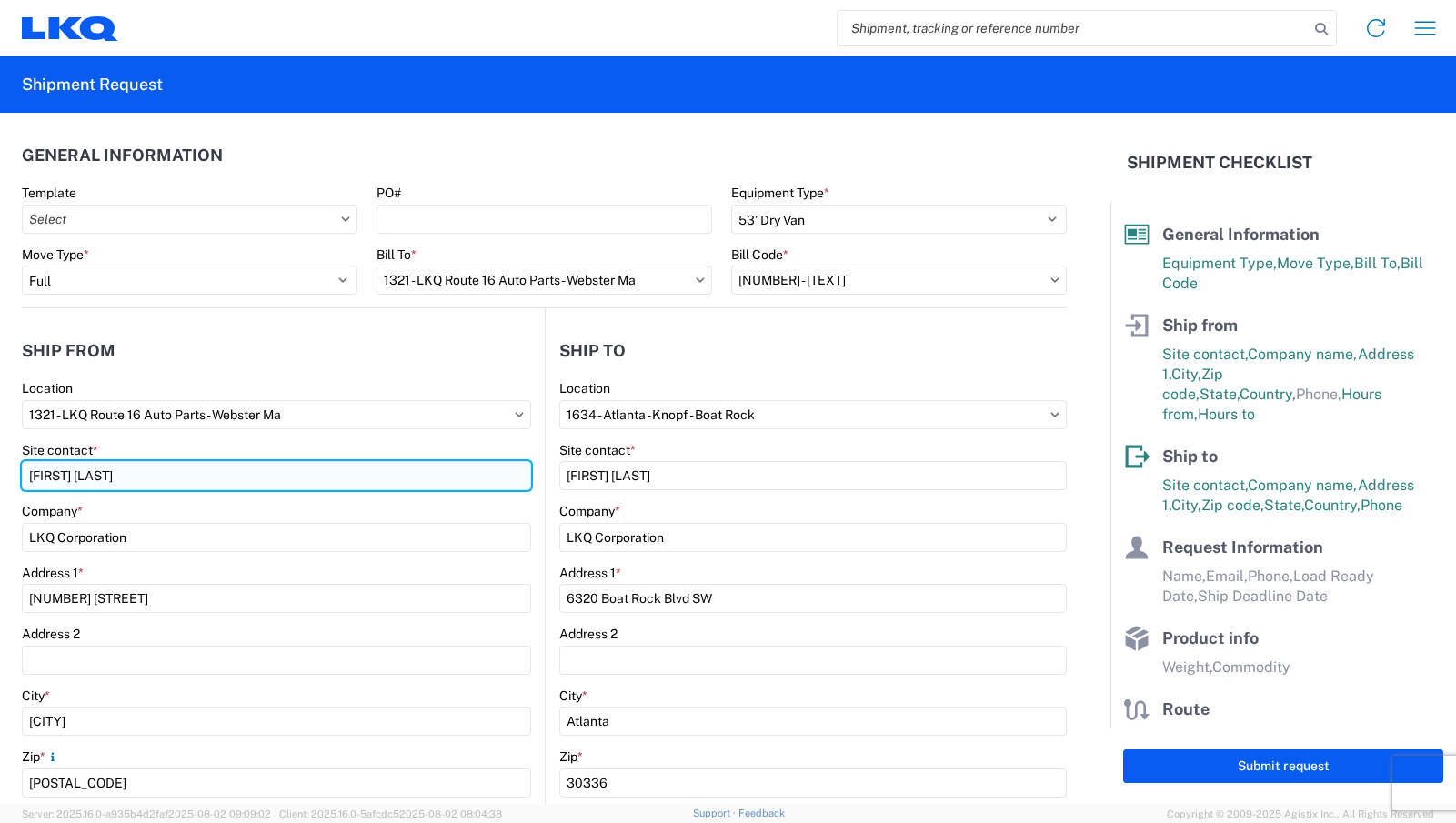 type on "[FIRST] [LAST]" 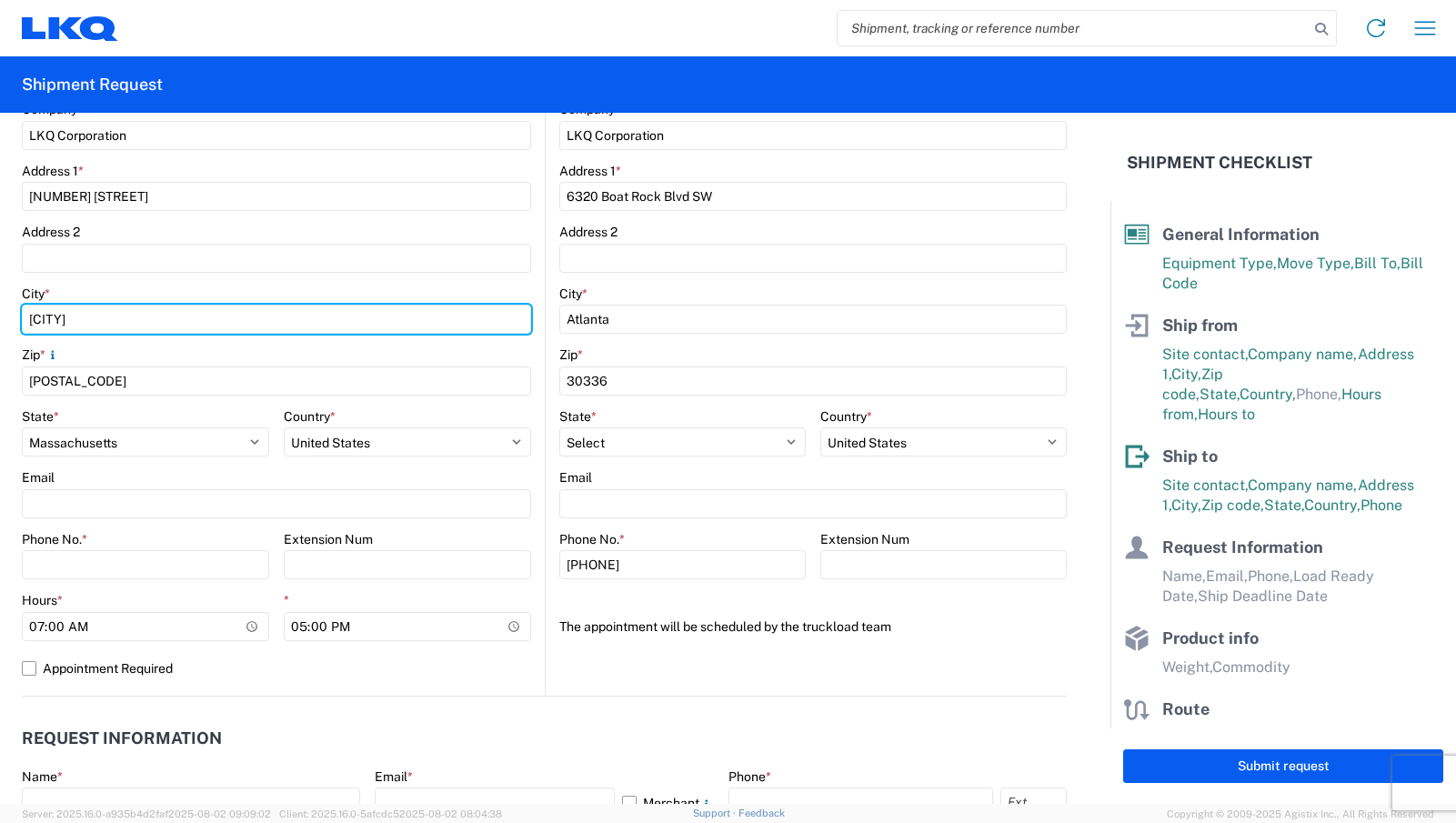 scroll, scrollTop: 455, scrollLeft: 0, axis: vertical 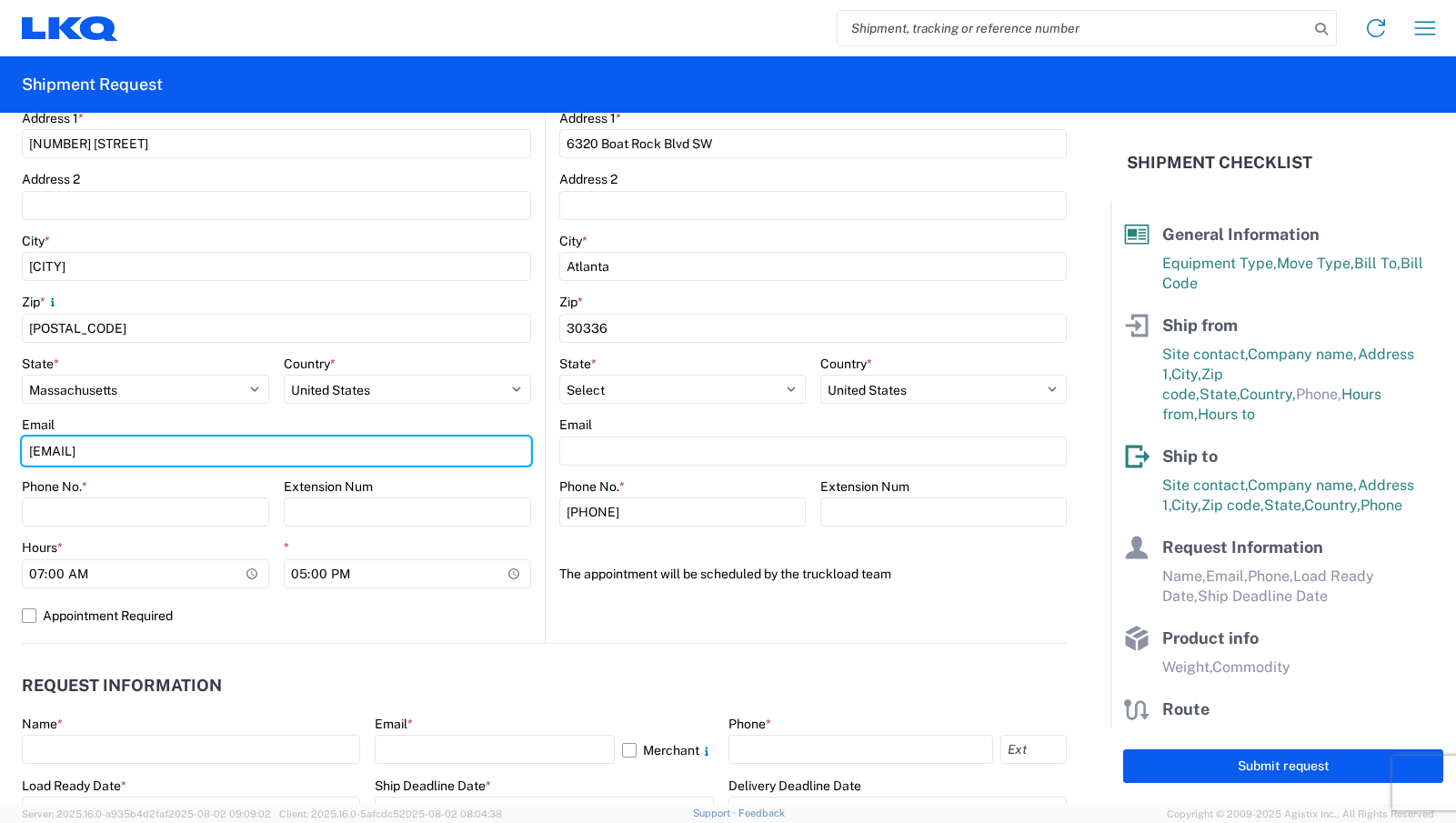 type on "[EMAIL]" 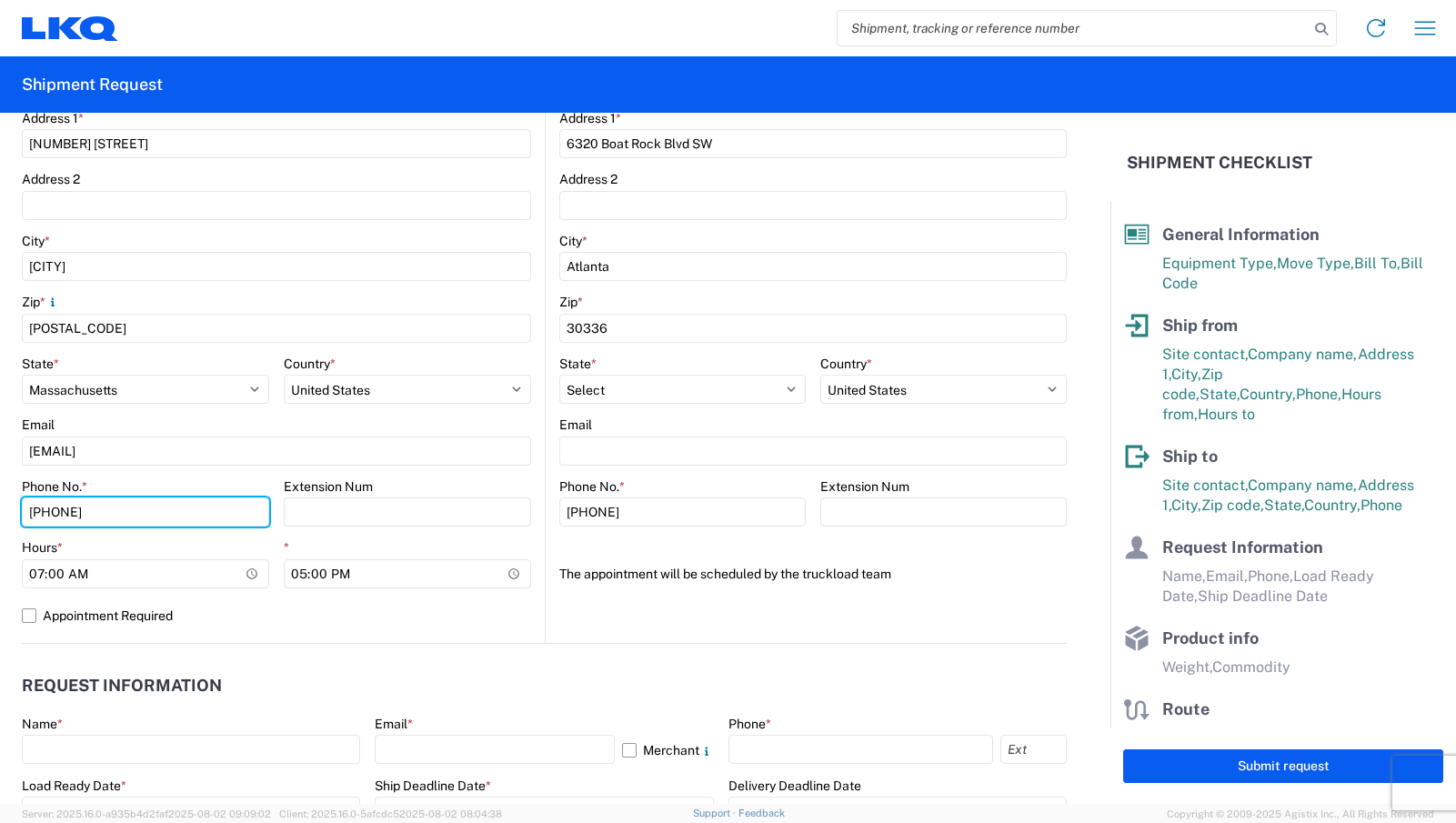 type on "[PHONE]" 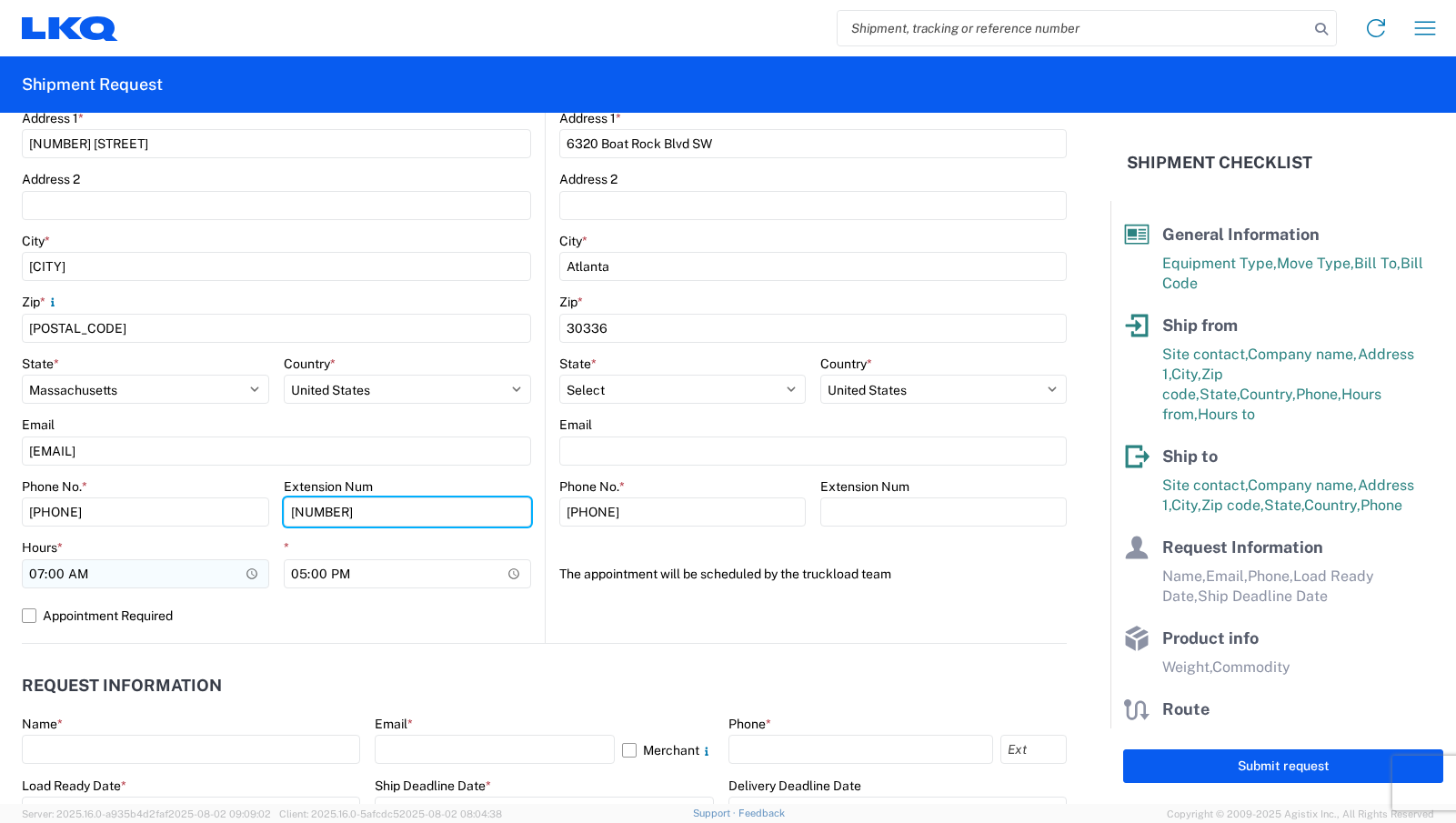 type on "[NUMBER]" 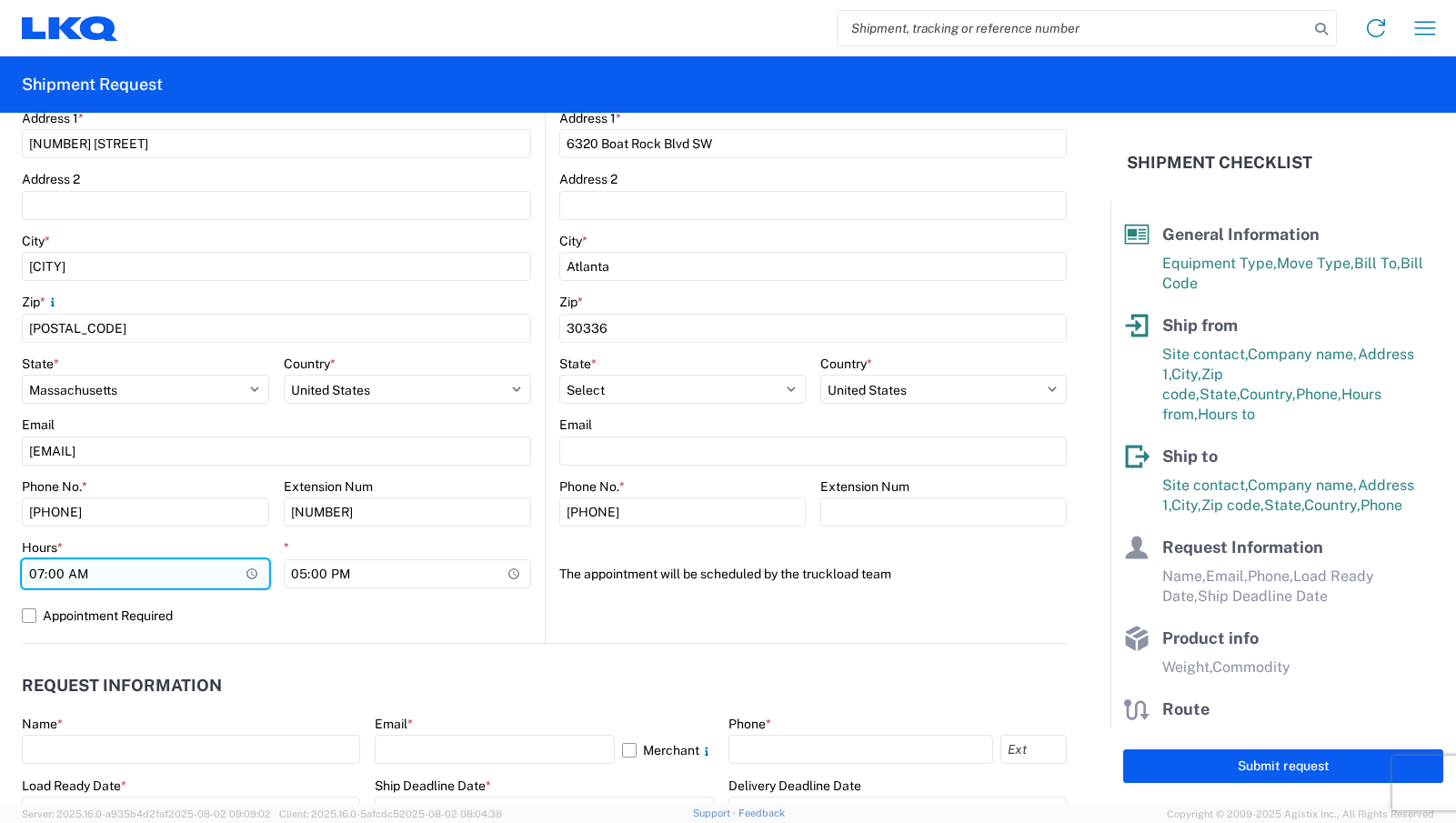 click on "07:00" at bounding box center [146, 574] 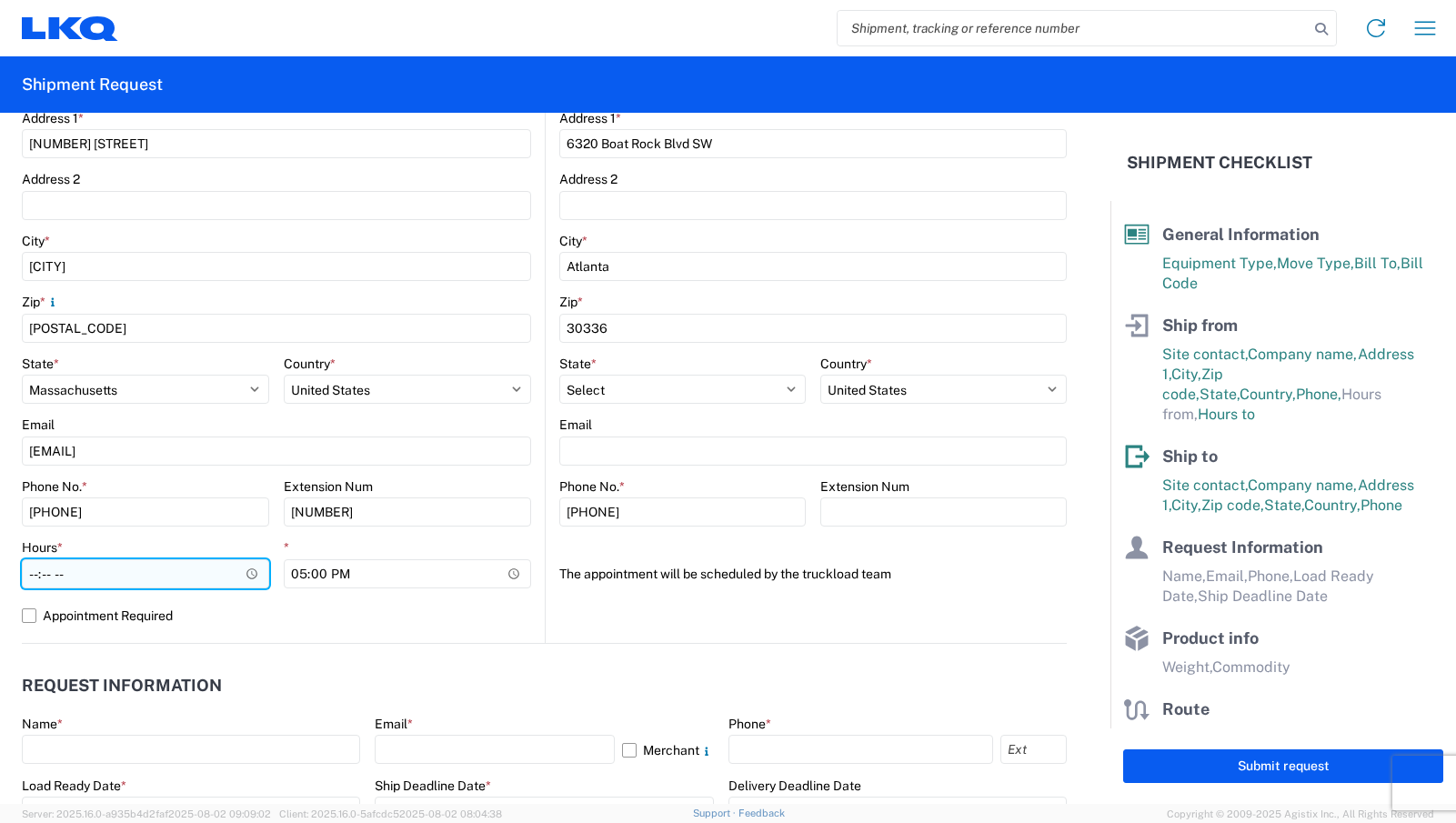 type on "08:00" 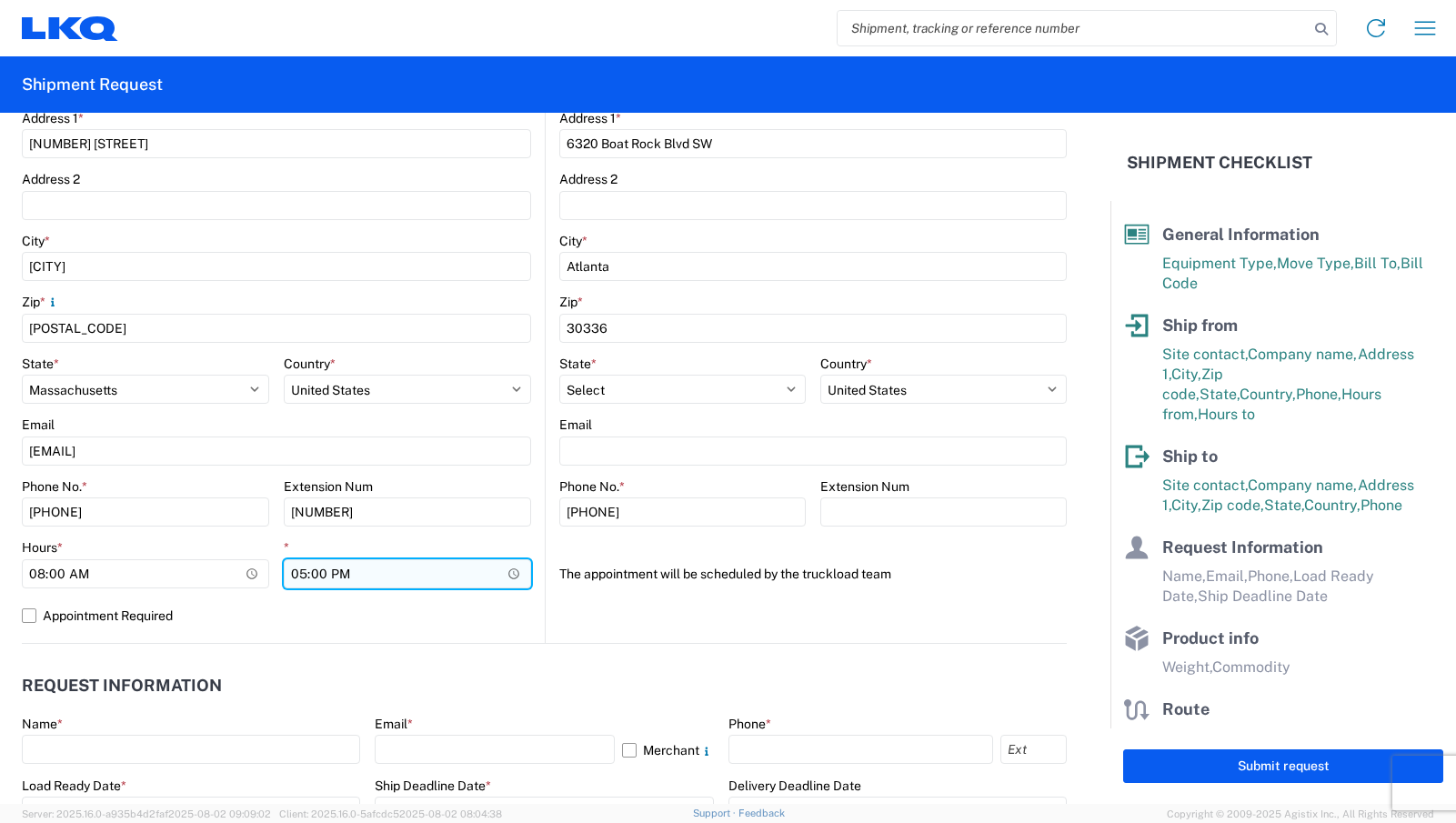 click on "17:00" at bounding box center (407, 574) 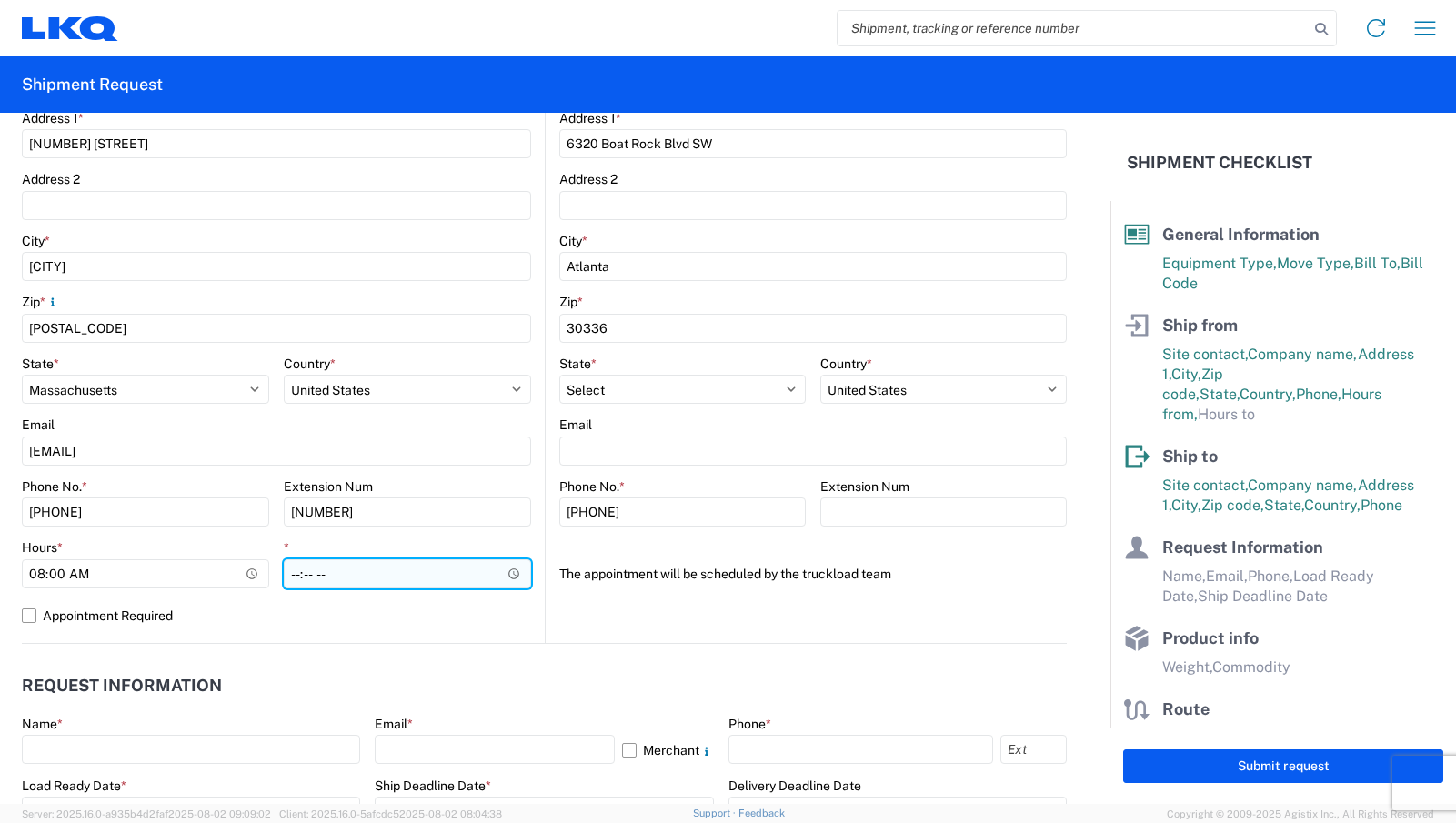 type on "16:00" 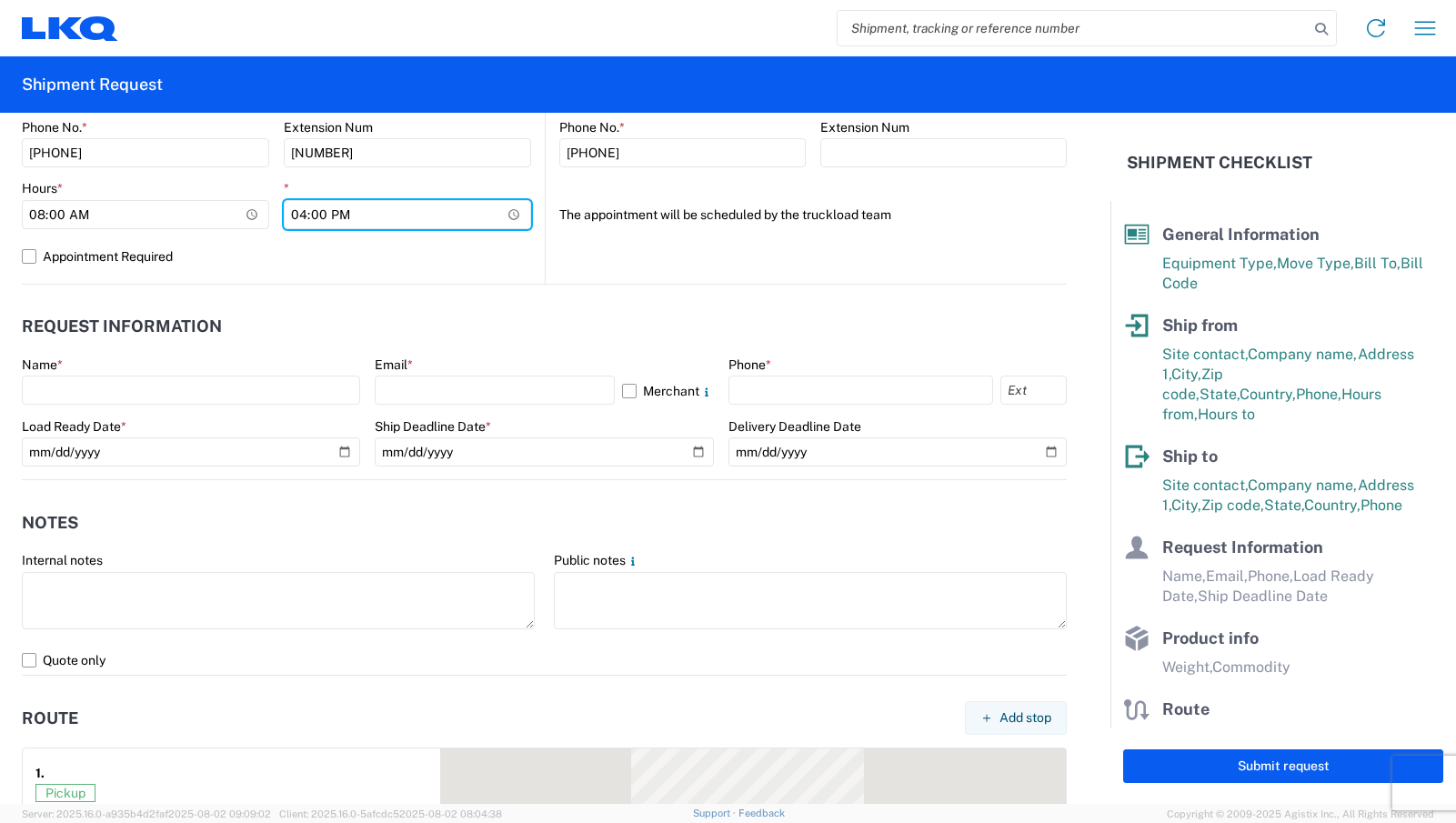 scroll, scrollTop: 818, scrollLeft: 0, axis: vertical 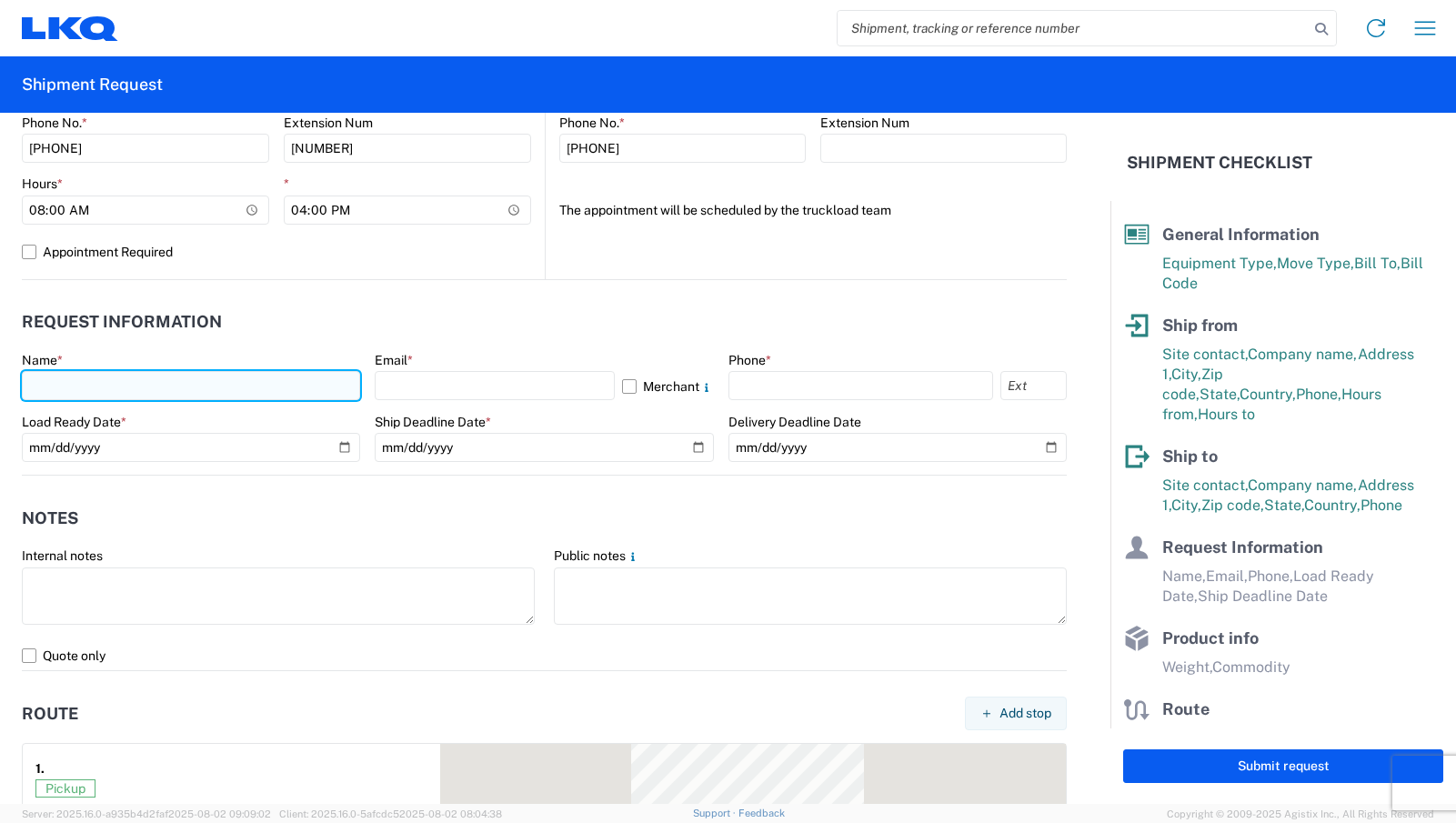 click 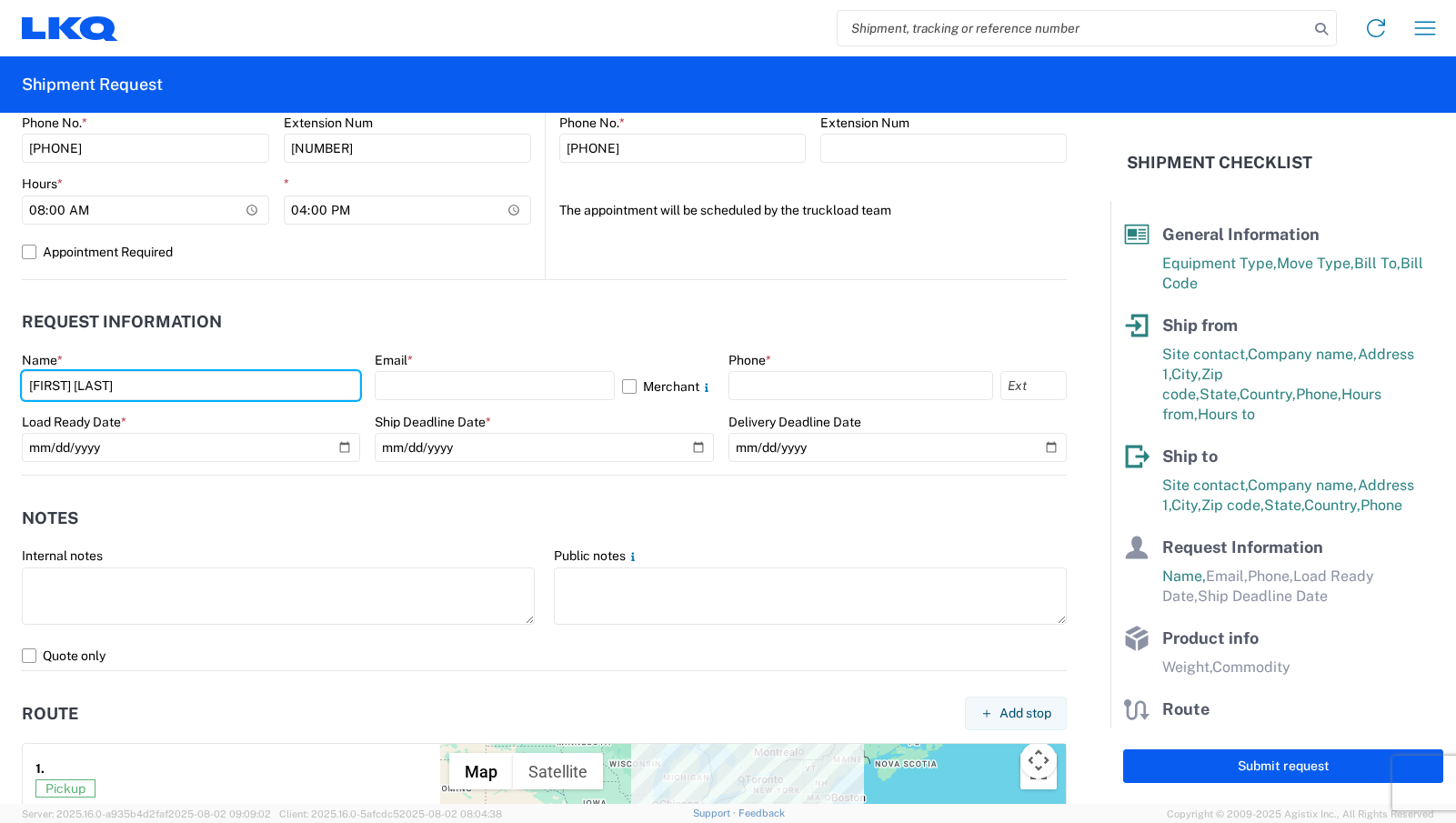 type on "[FIRST] [LAST]" 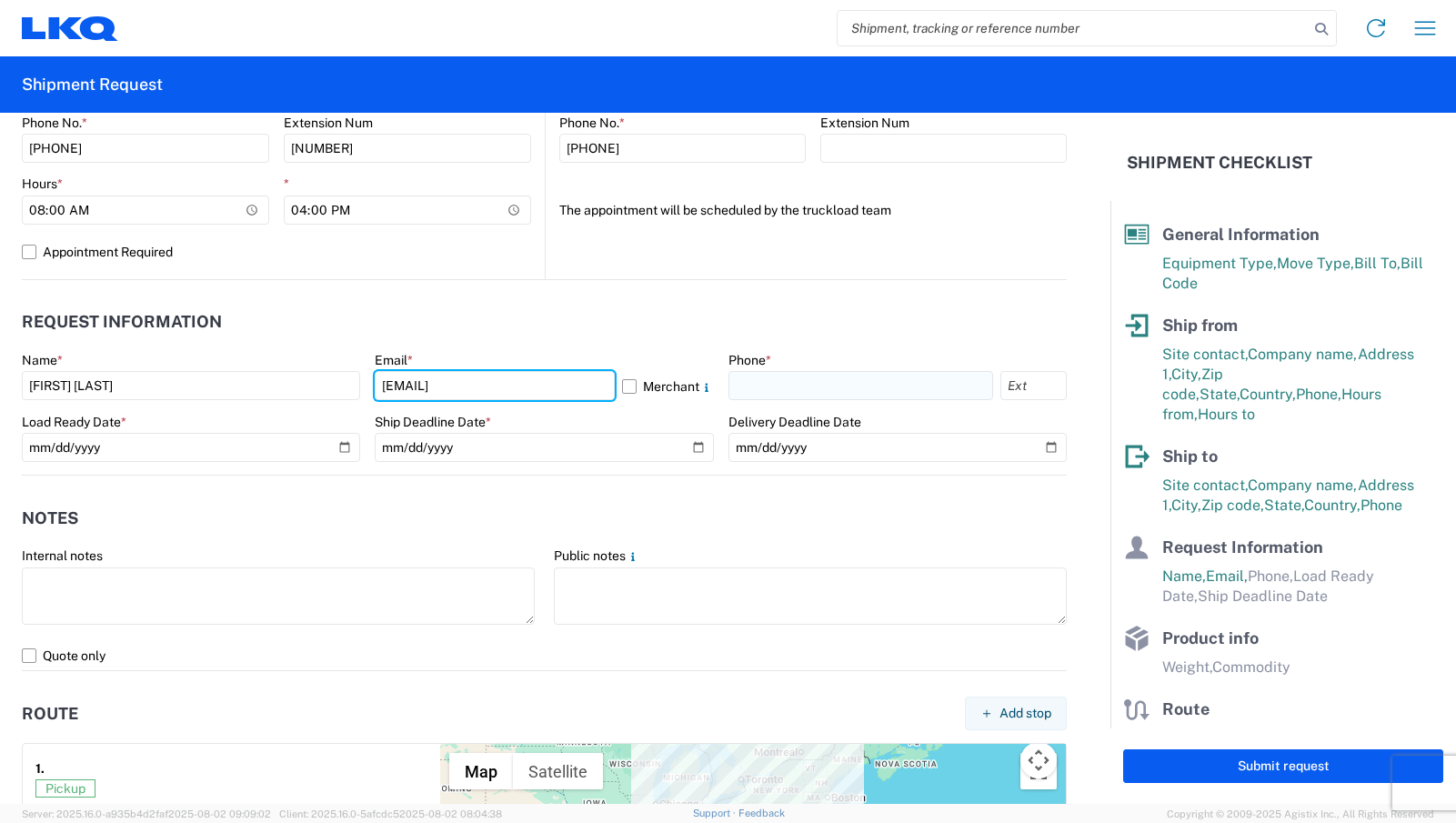 type on "[EMAIL]" 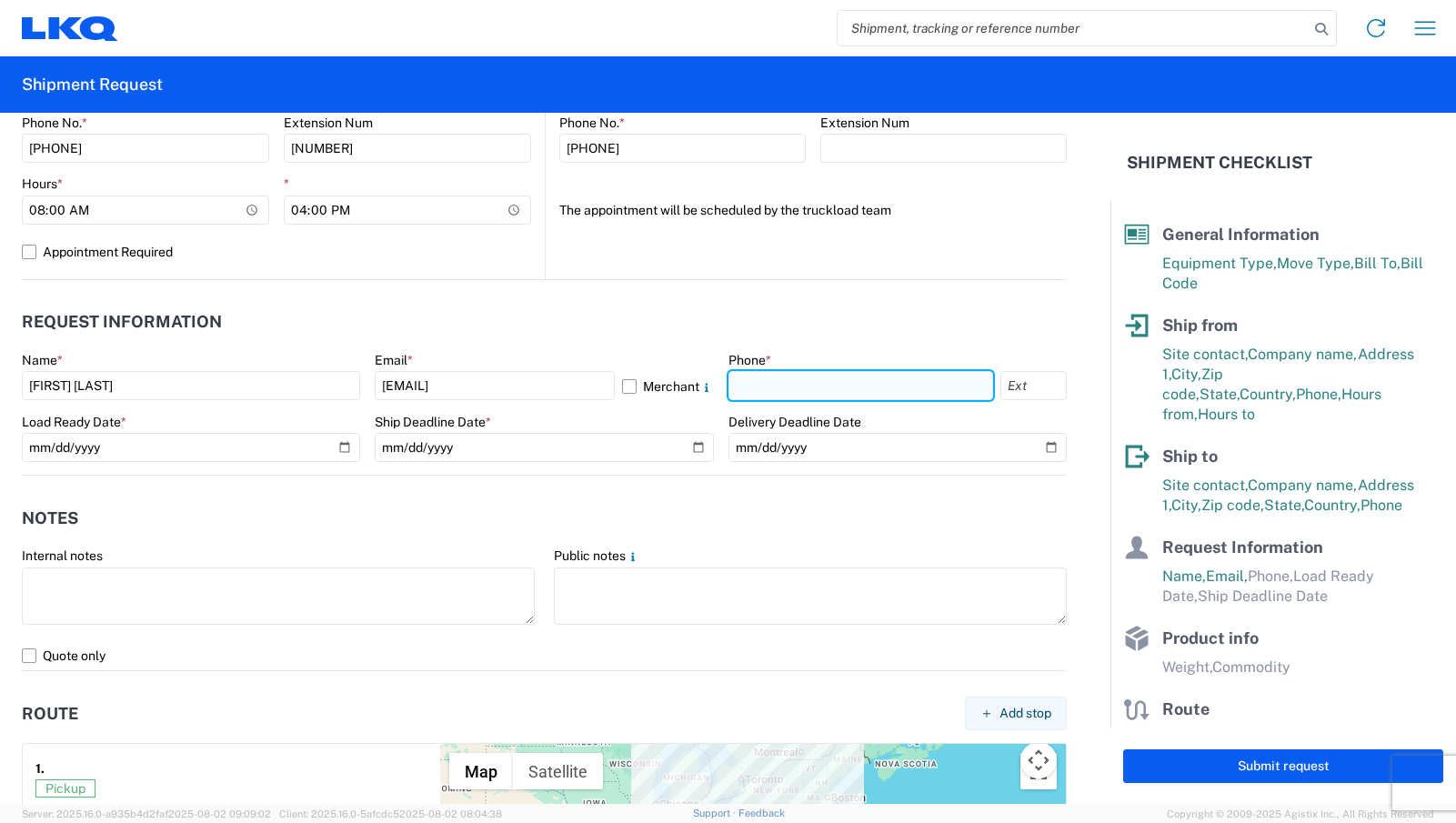click 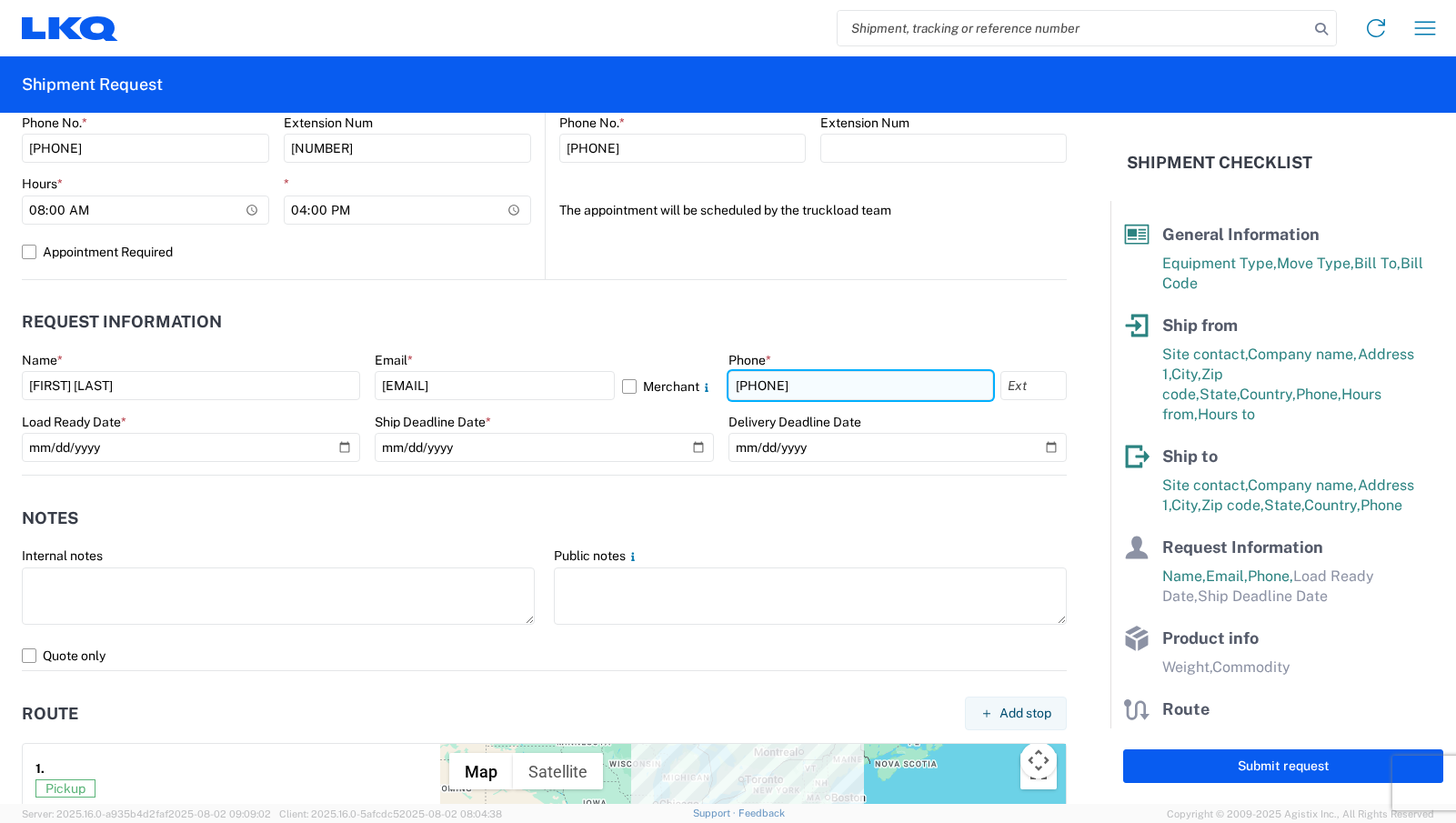 type on "[PHONE]" 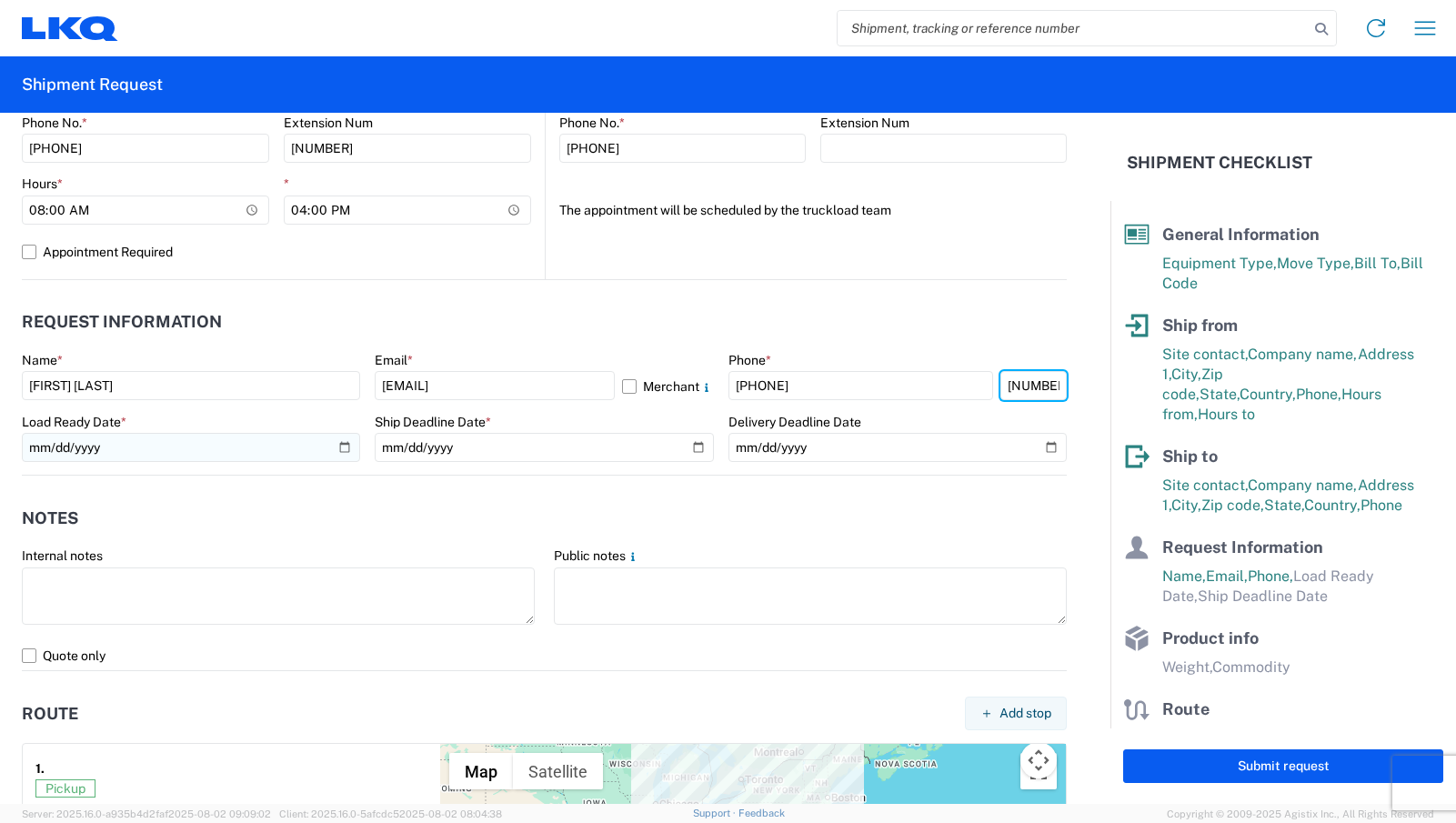 type on "[NUMBER]" 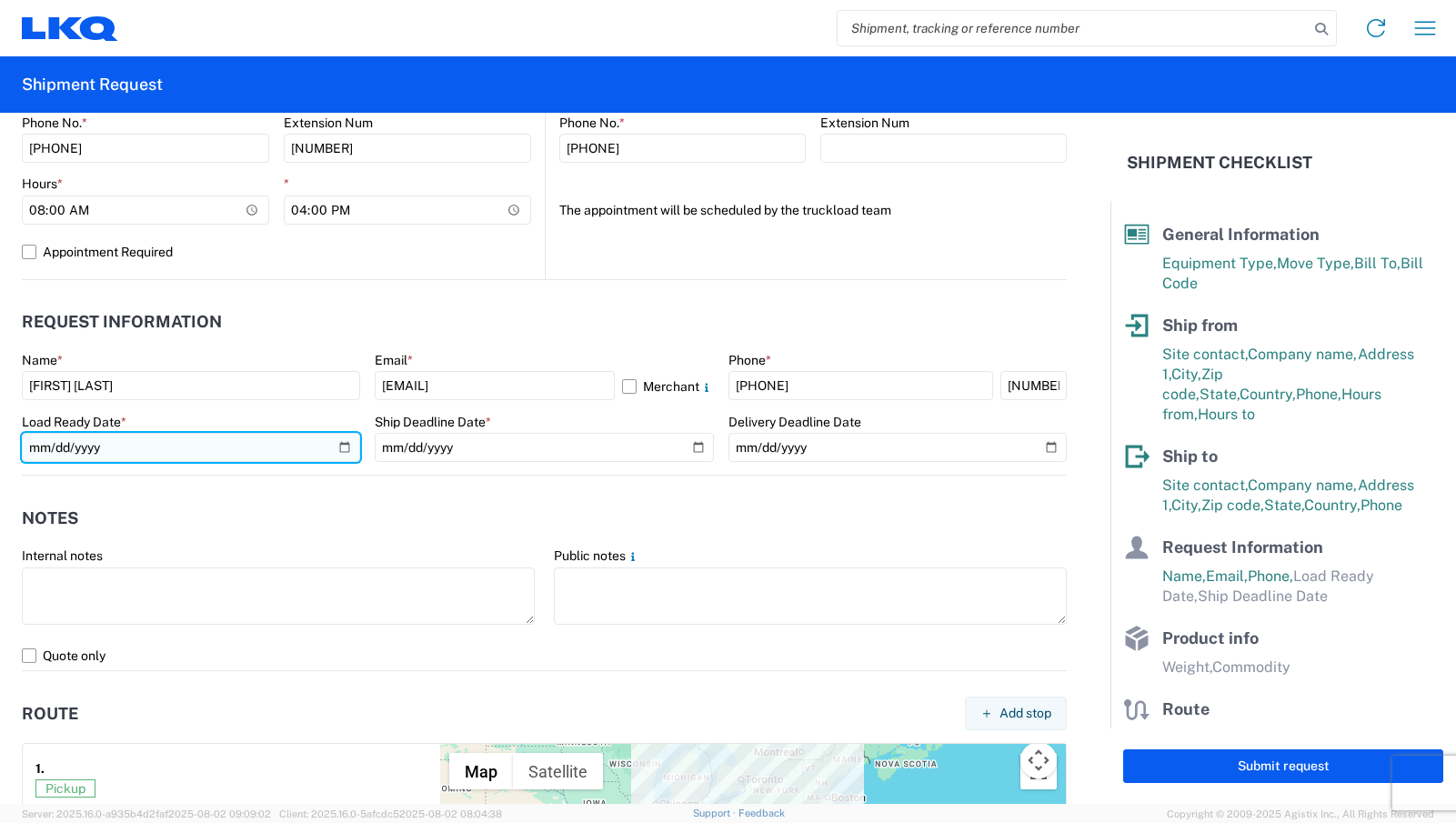 click 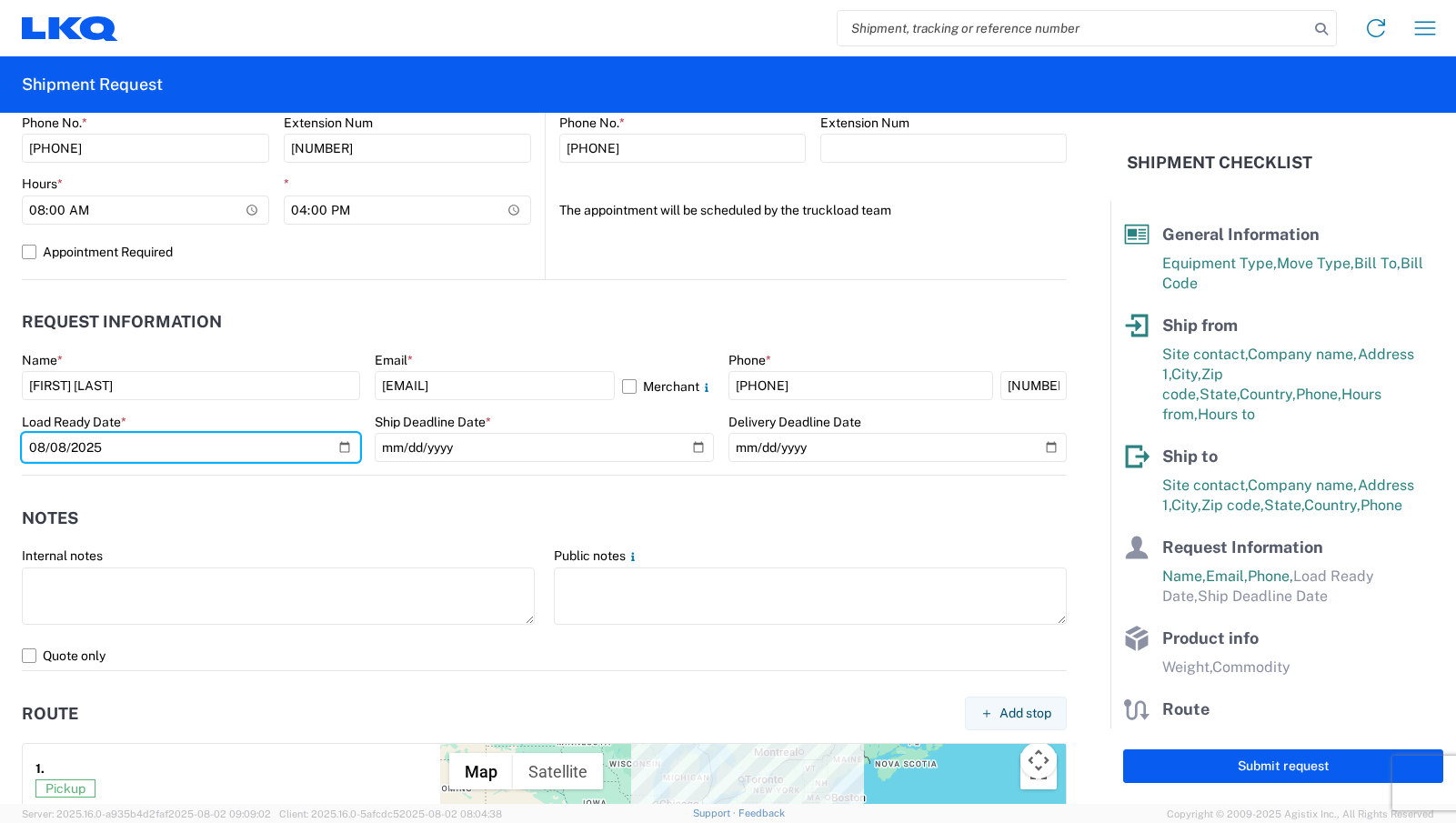 type on "2025-08-08" 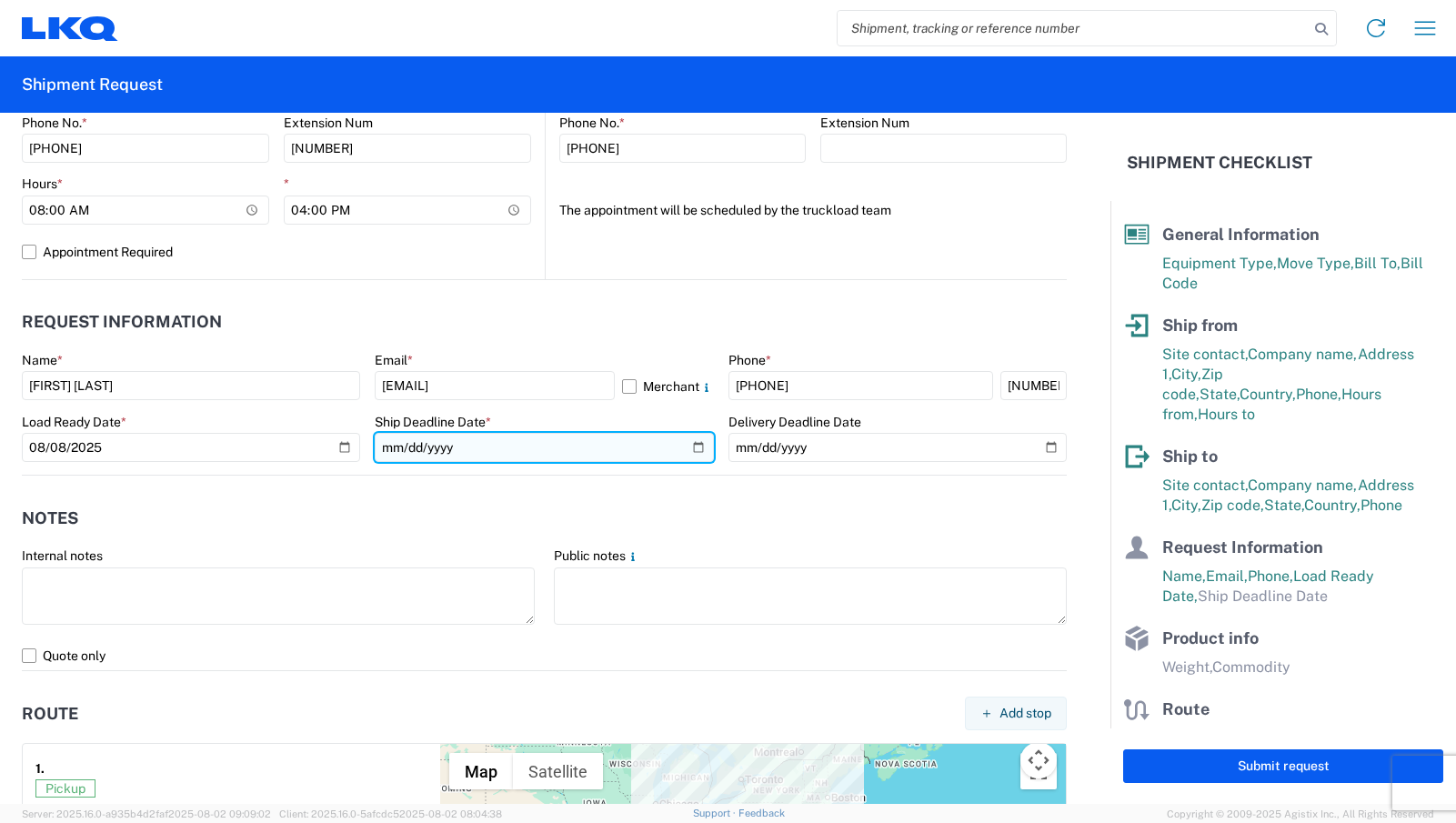 click 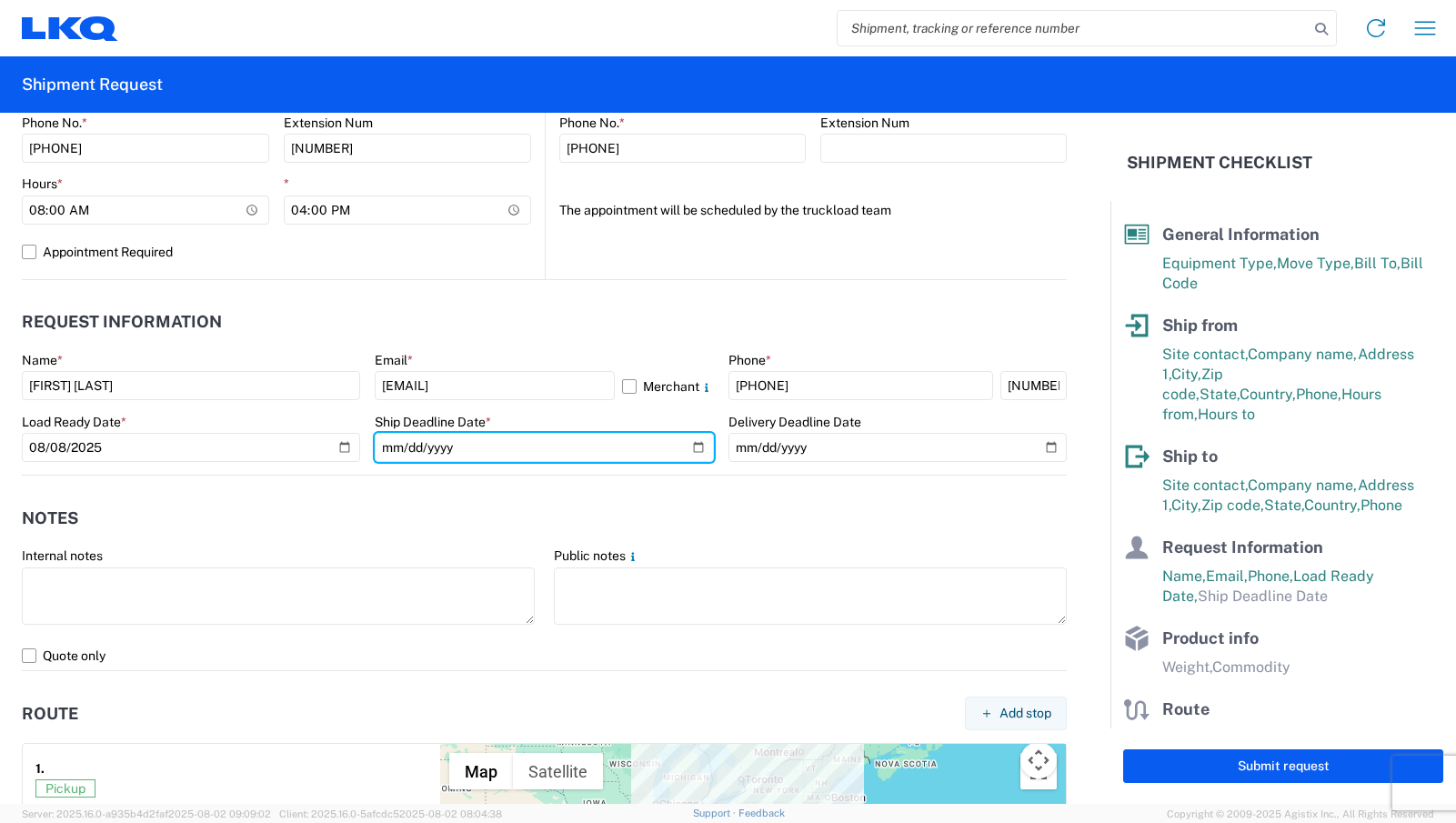 type on "2025-08-08" 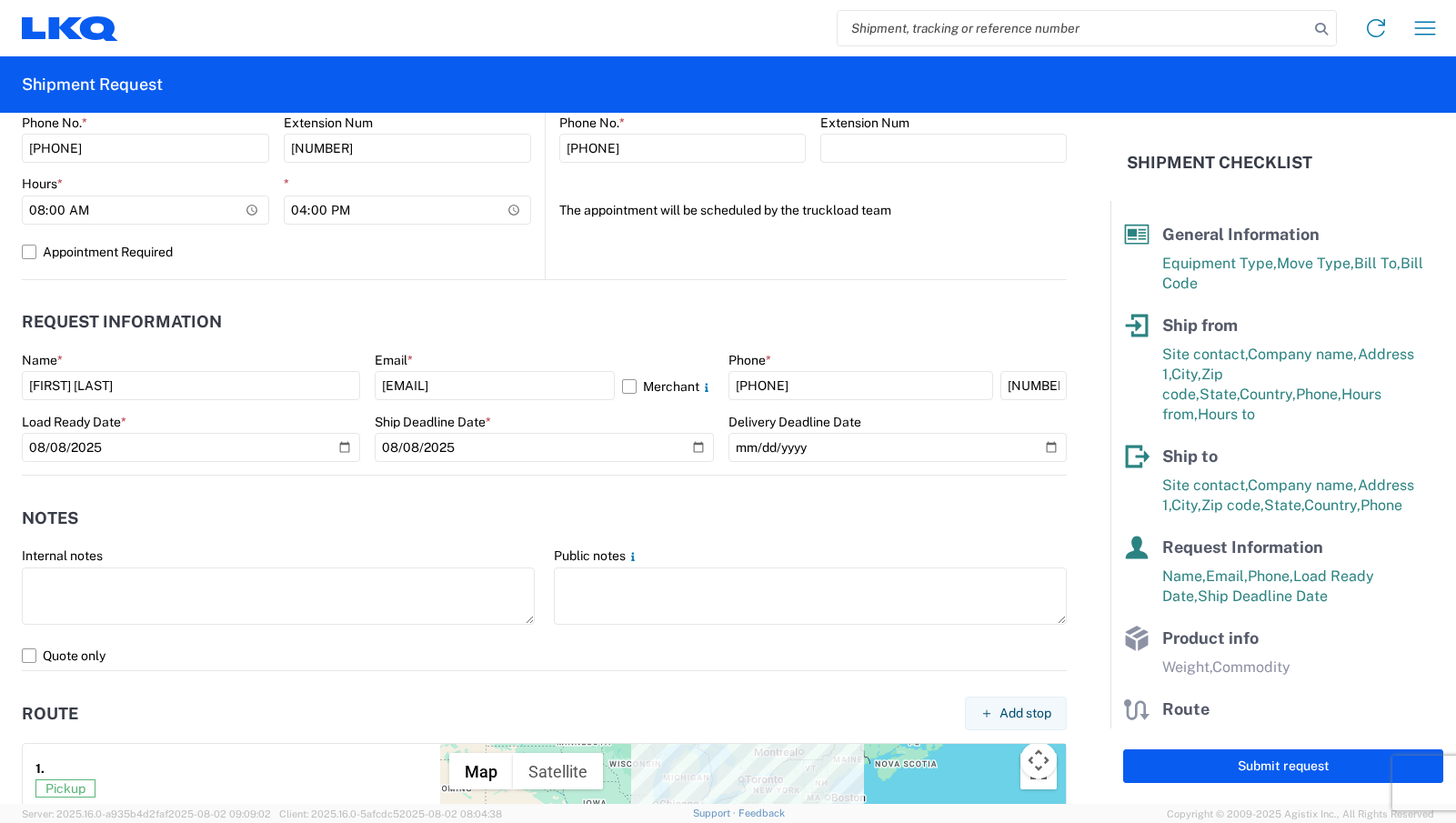 click on "Notes" 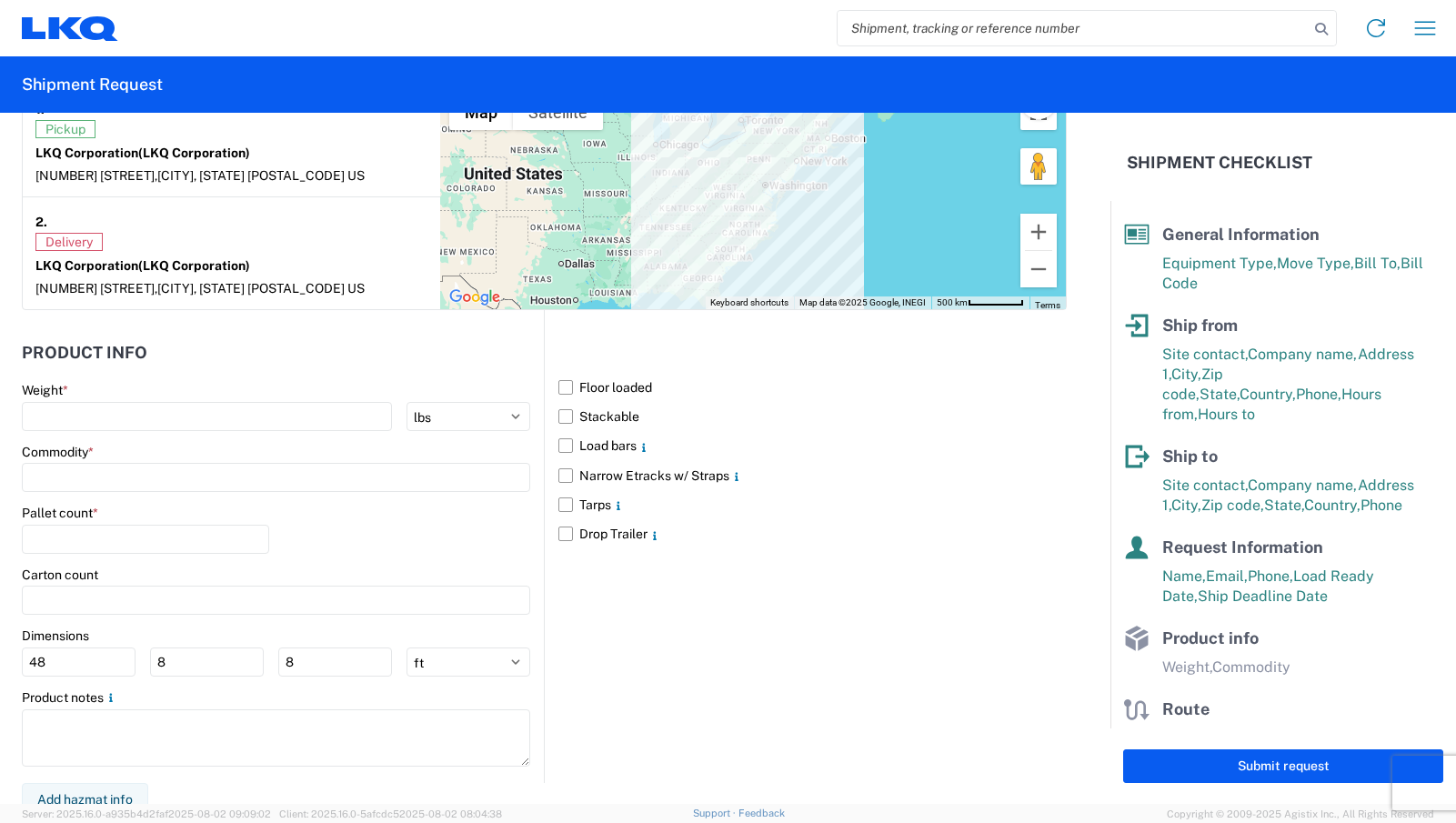 scroll, scrollTop: 1490, scrollLeft: 0, axis: vertical 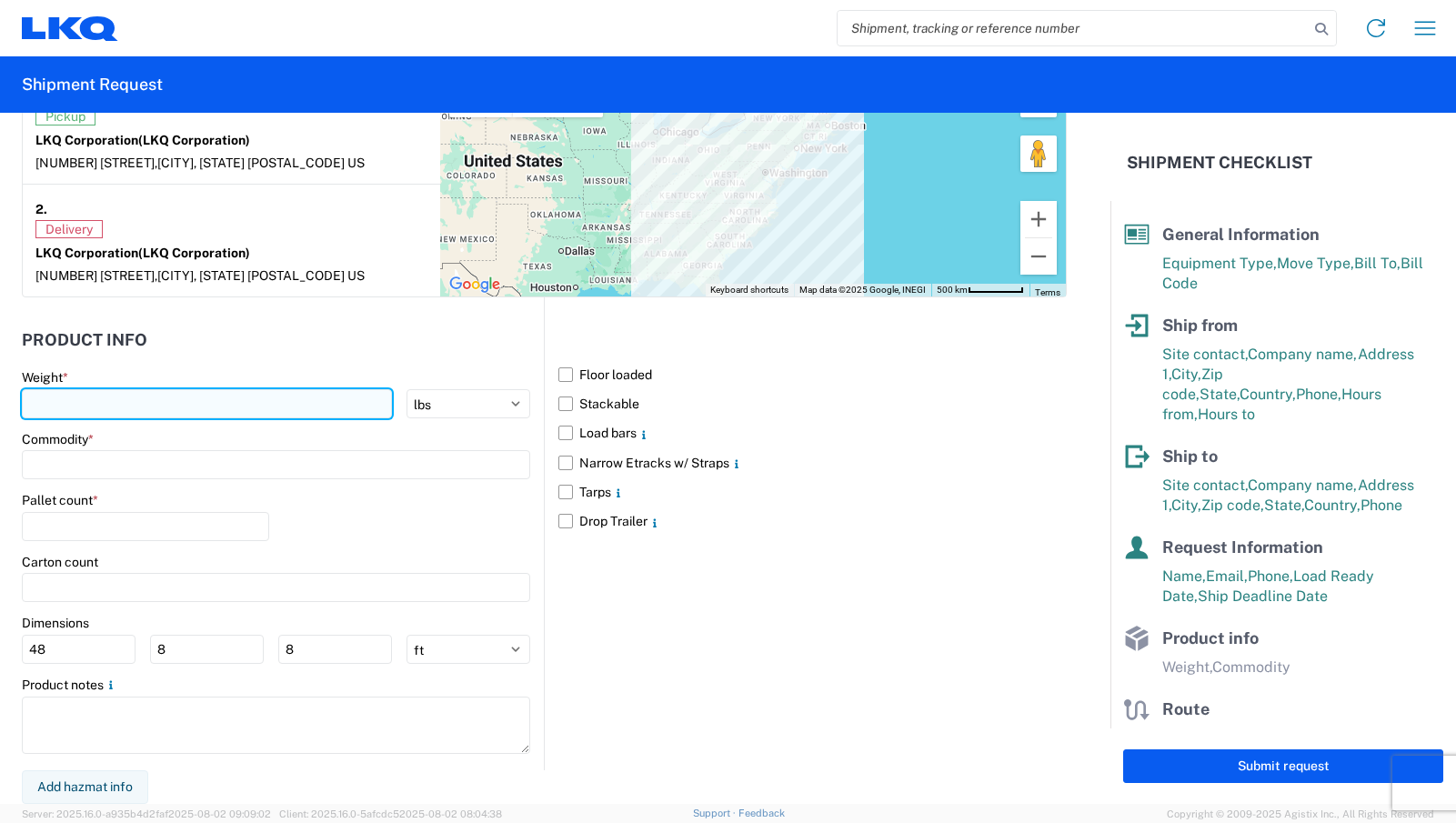 click 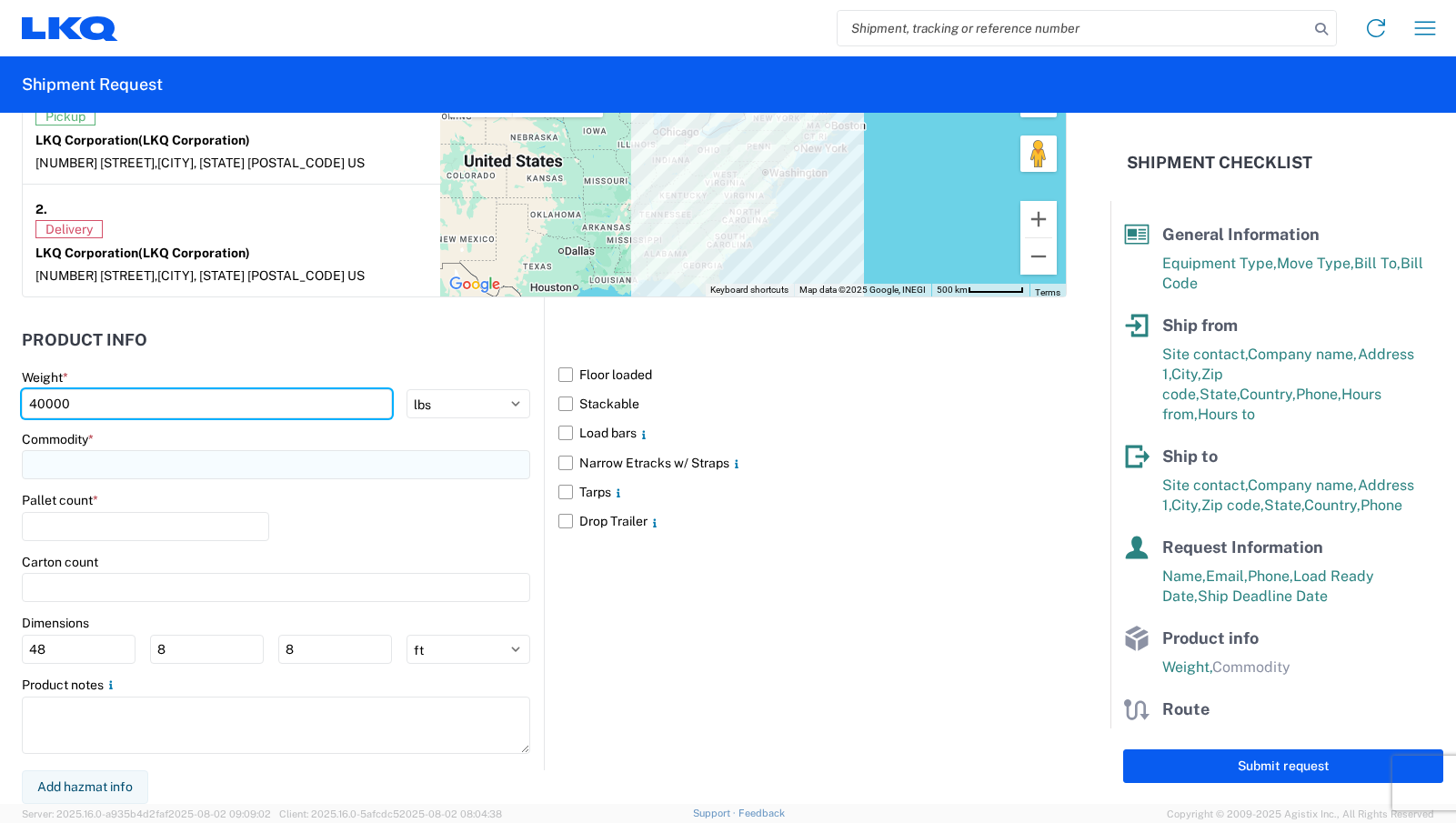 type on "40000" 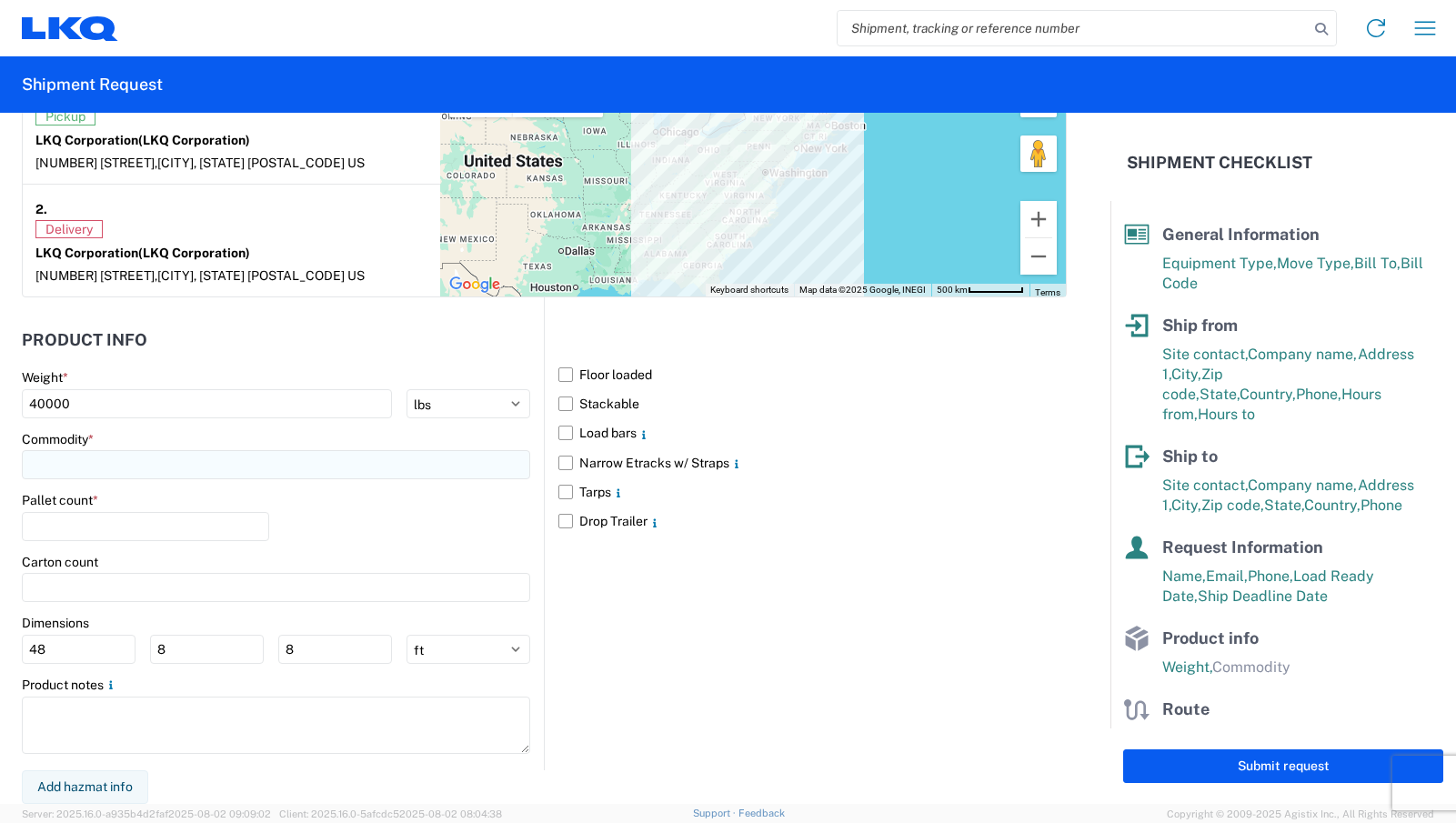 click 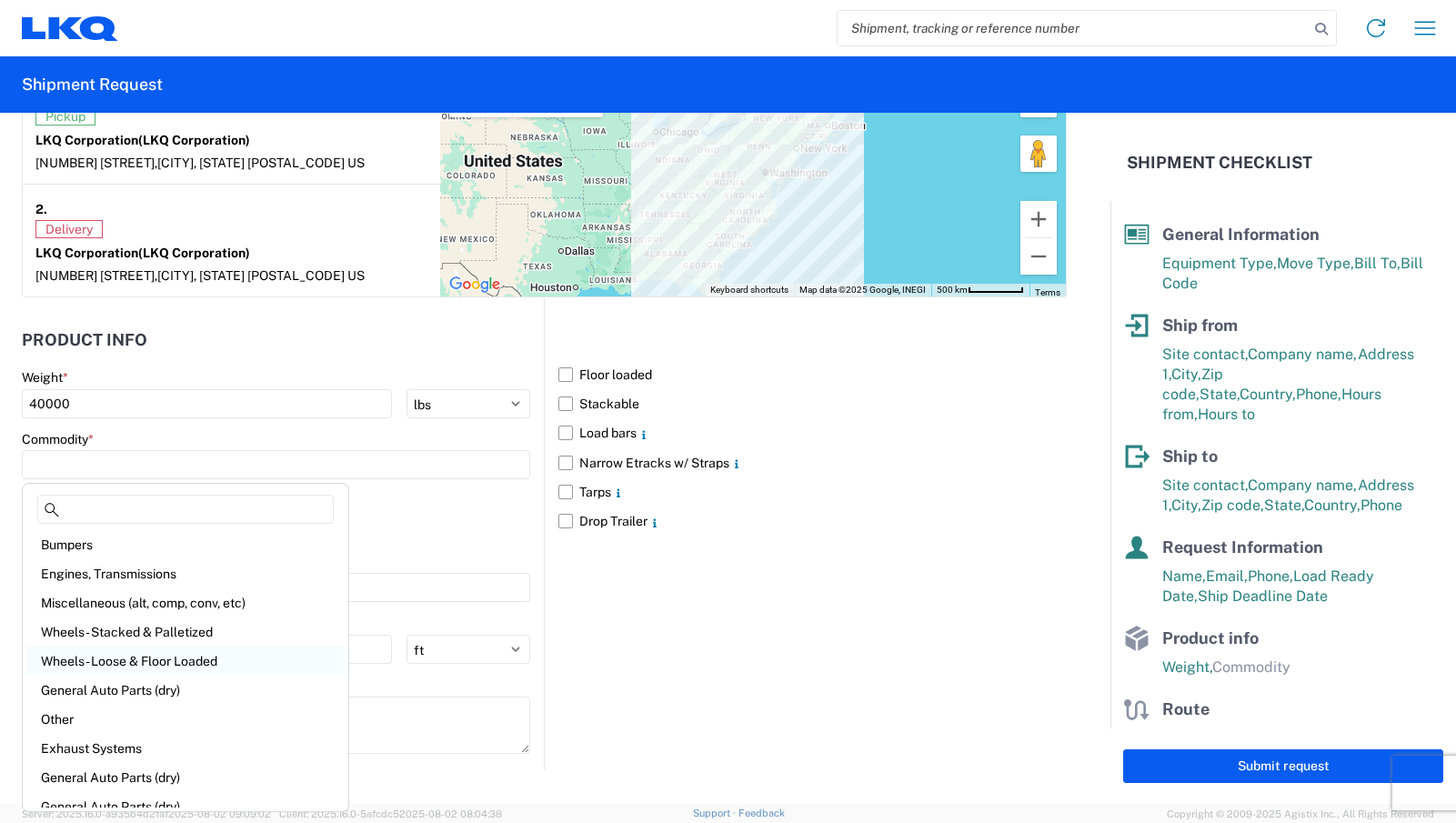scroll, scrollTop: 0, scrollLeft: 0, axis: both 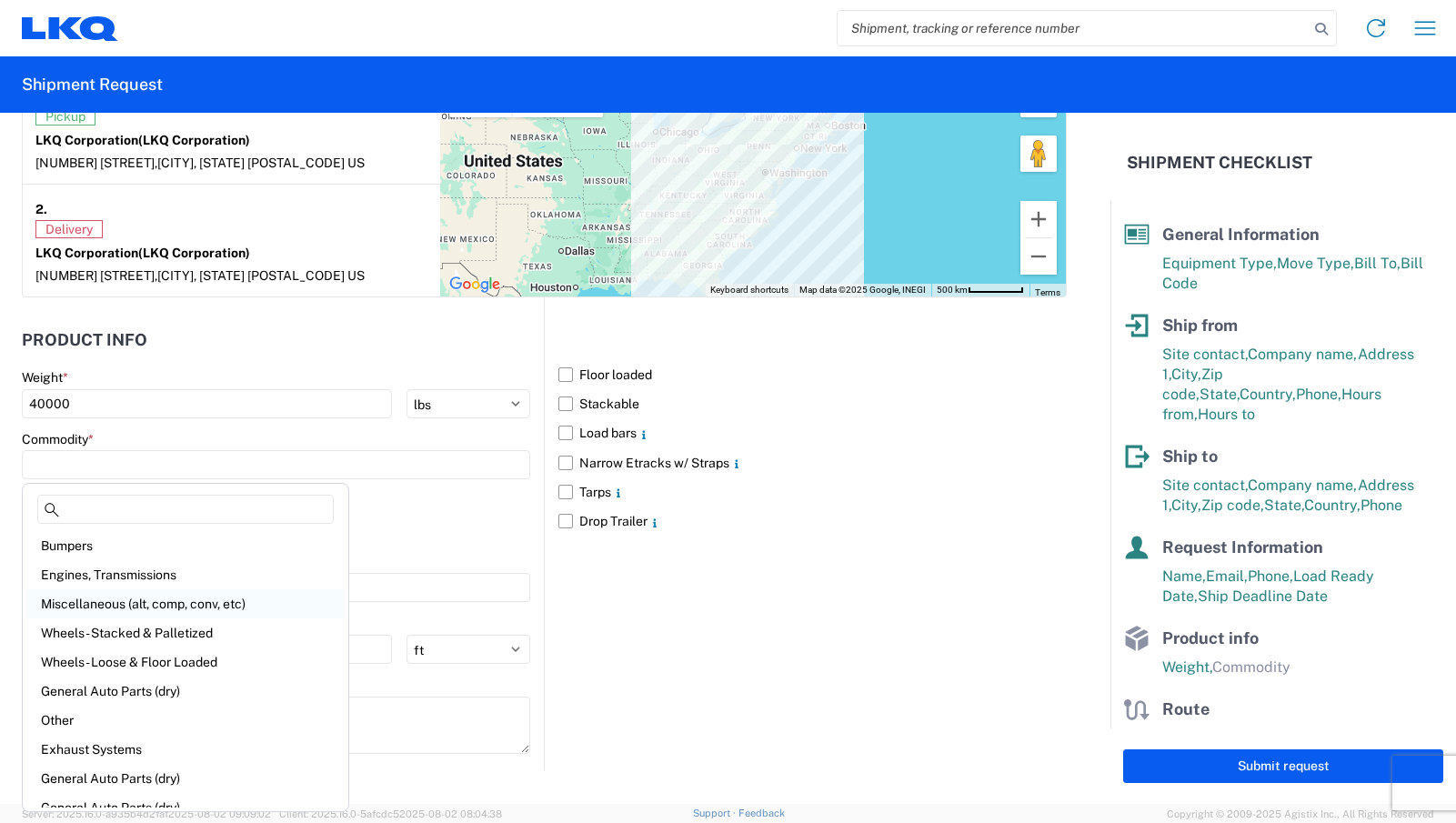 click on "Miscellaneous (alt, comp, conv, etc)" 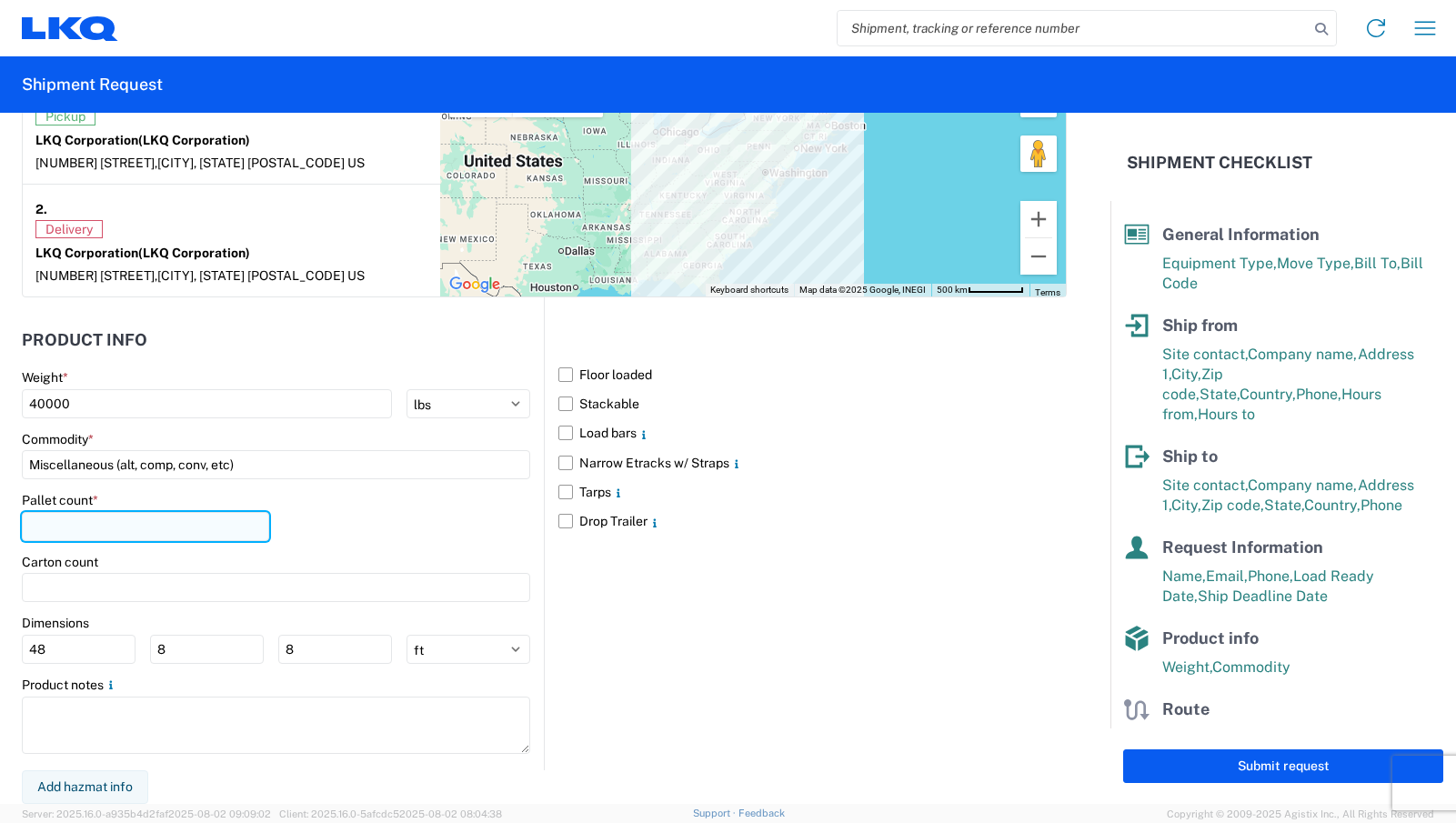click 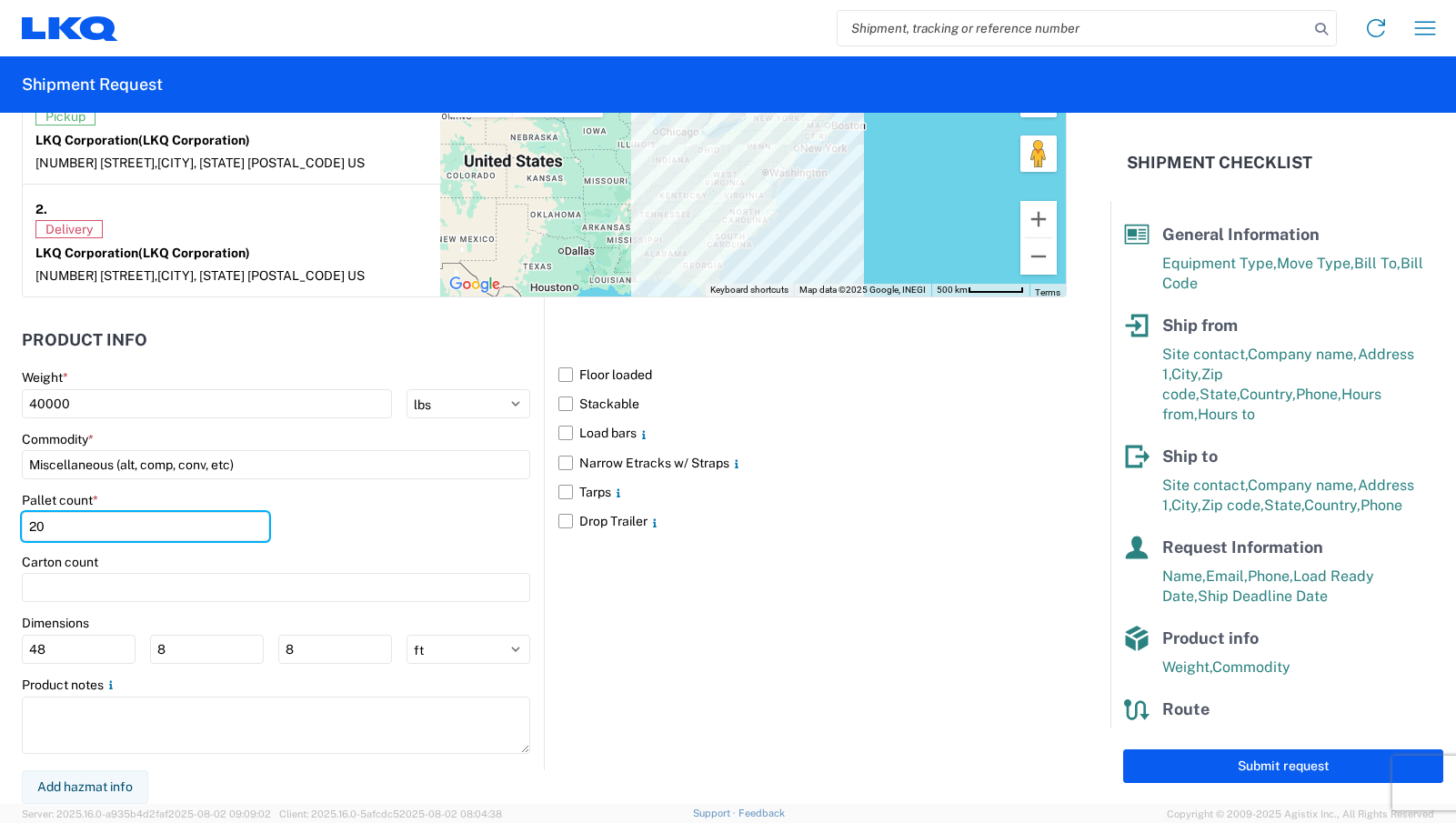 type on "20" 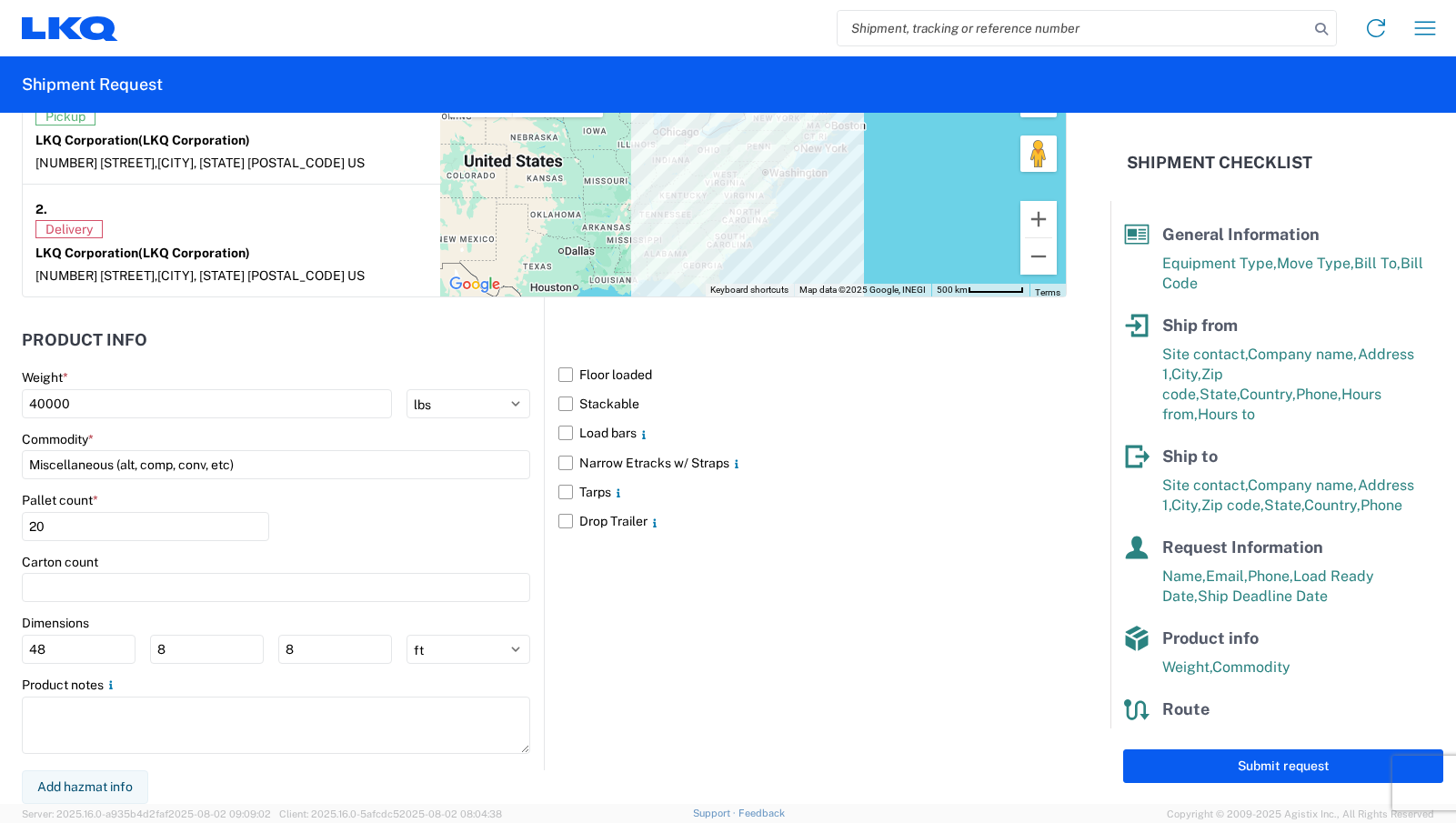click on "Floor loaded   Stackable   Load bars
Narrow Etracks w/ Straps
Tarps
Drop Trailer" 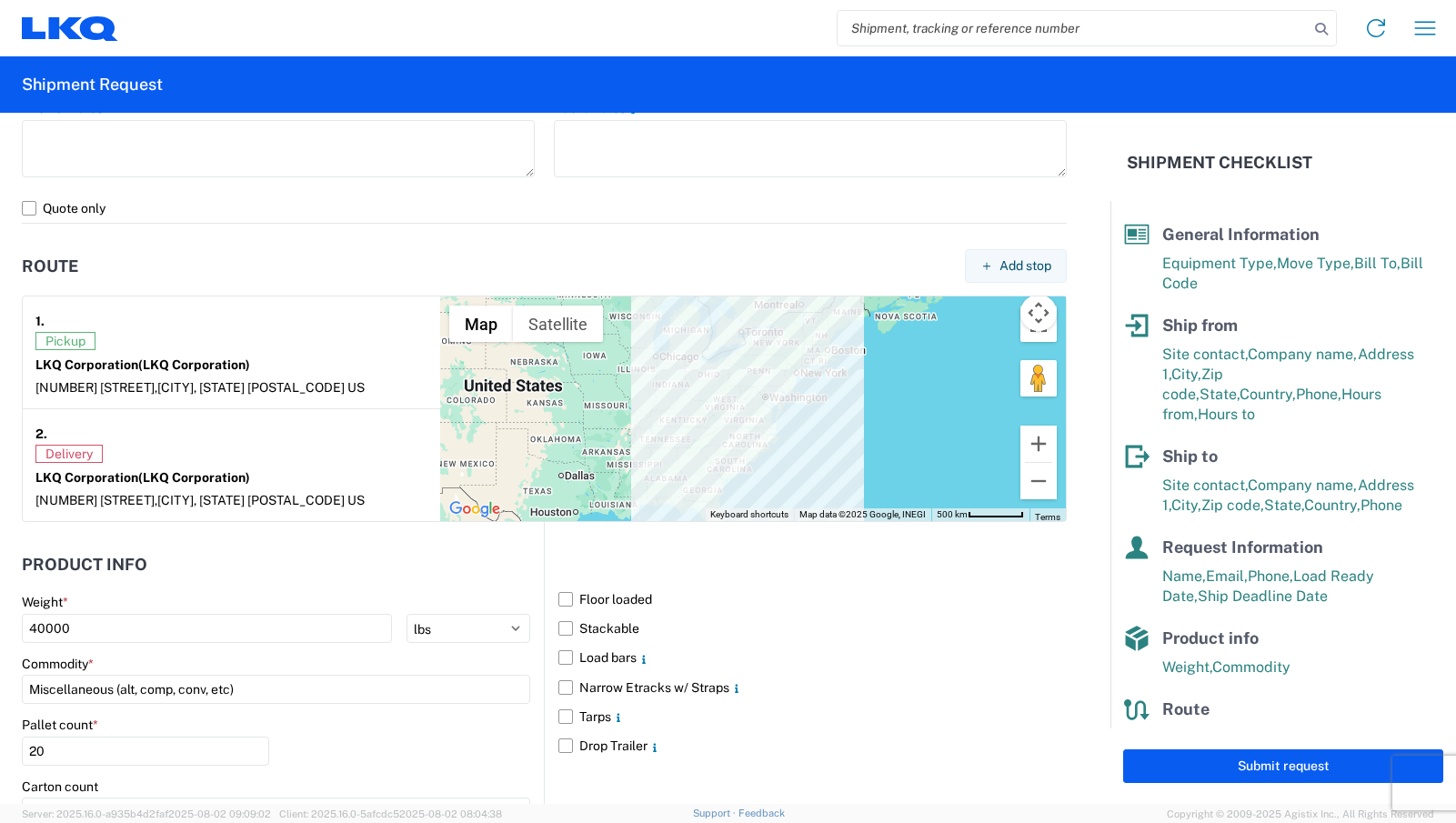 scroll, scrollTop: 1490, scrollLeft: 0, axis: vertical 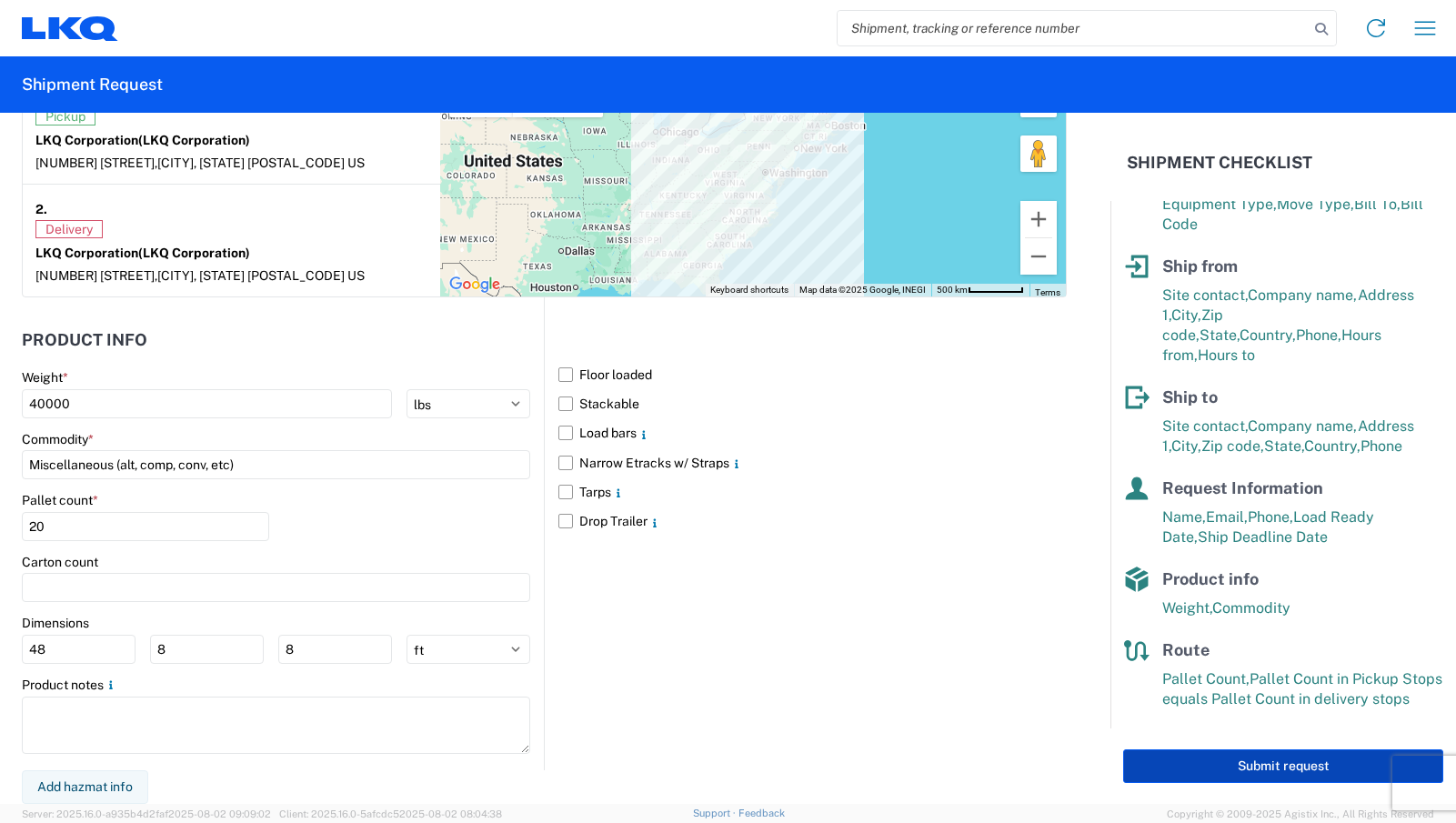 click on "Submit request" 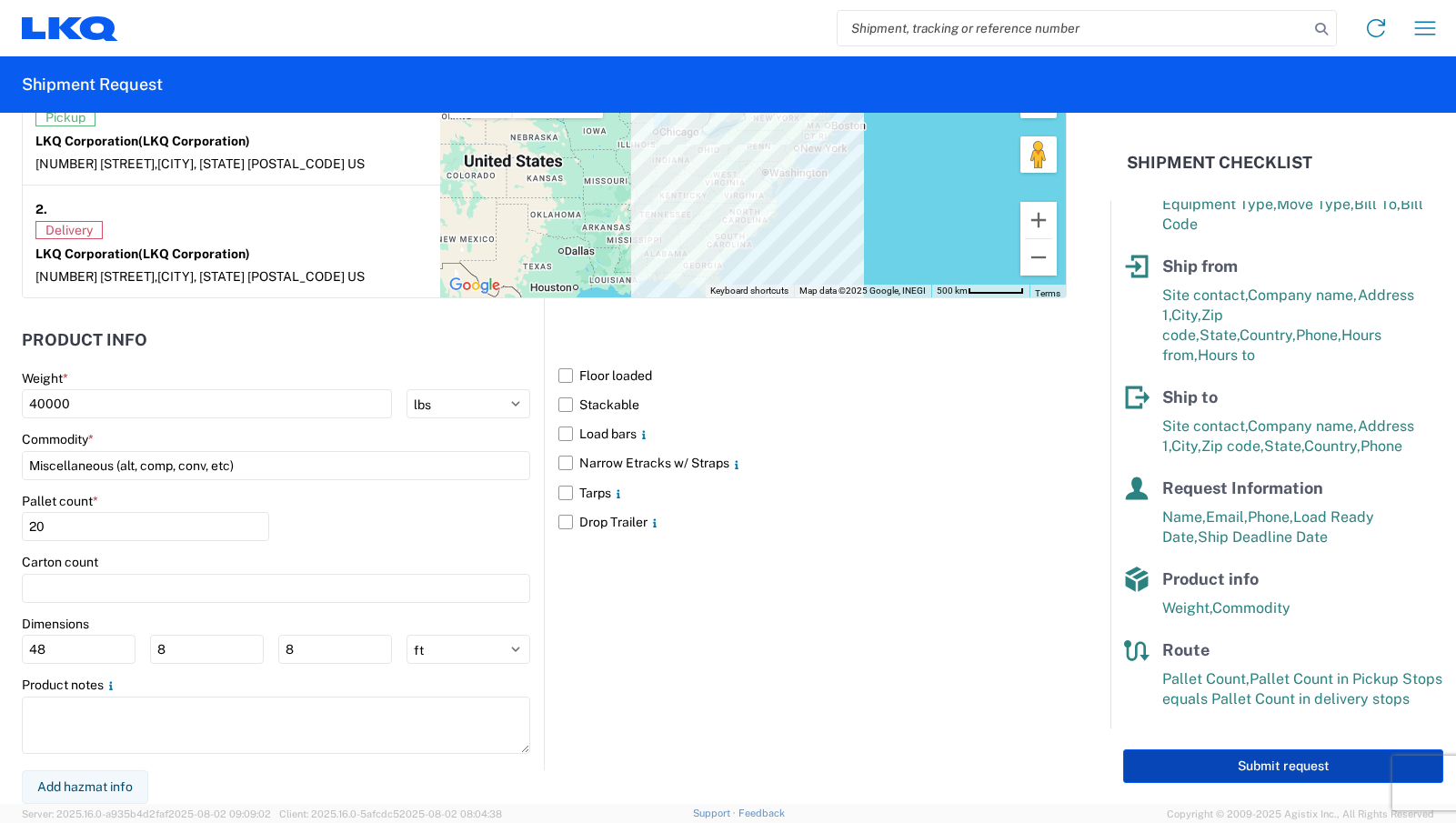 scroll, scrollTop: 1490, scrollLeft: 0, axis: vertical 